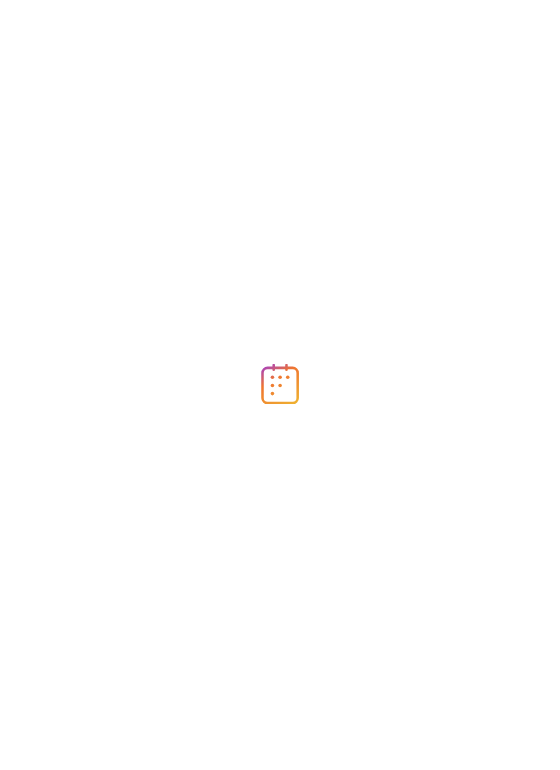 scroll, scrollTop: 0, scrollLeft: 0, axis: both 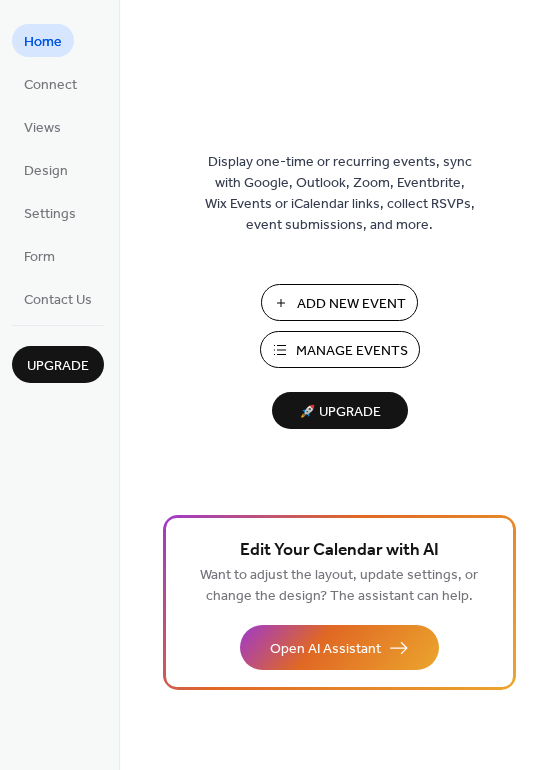 click on "Manage Events" at bounding box center [352, 351] 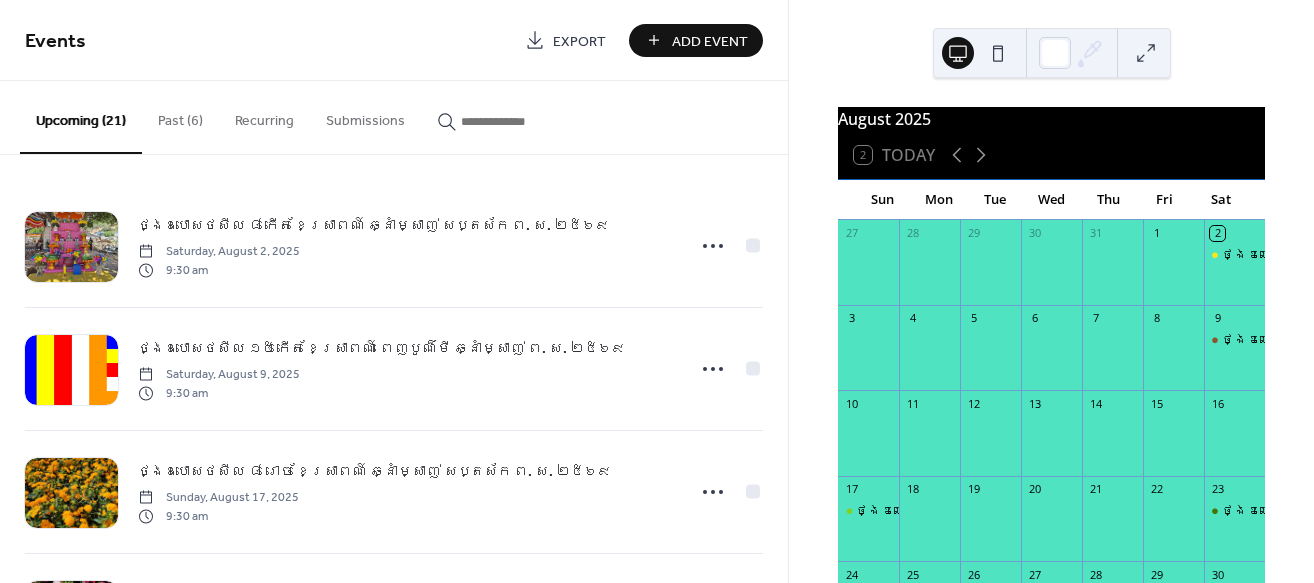 scroll, scrollTop: 0, scrollLeft: 0, axis: both 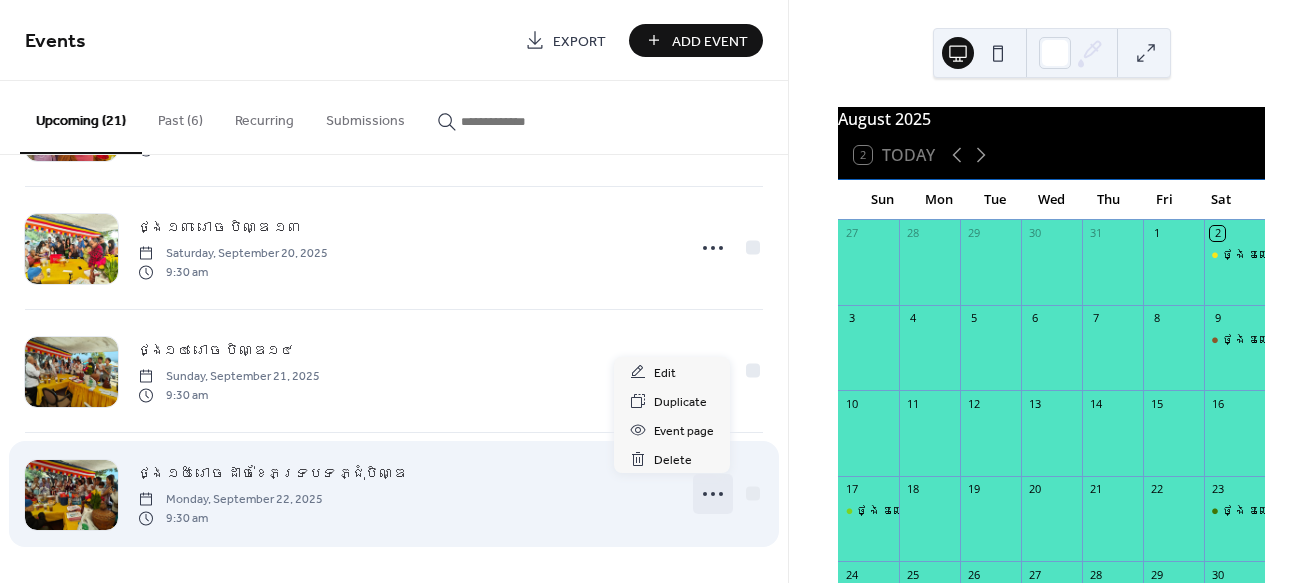 click 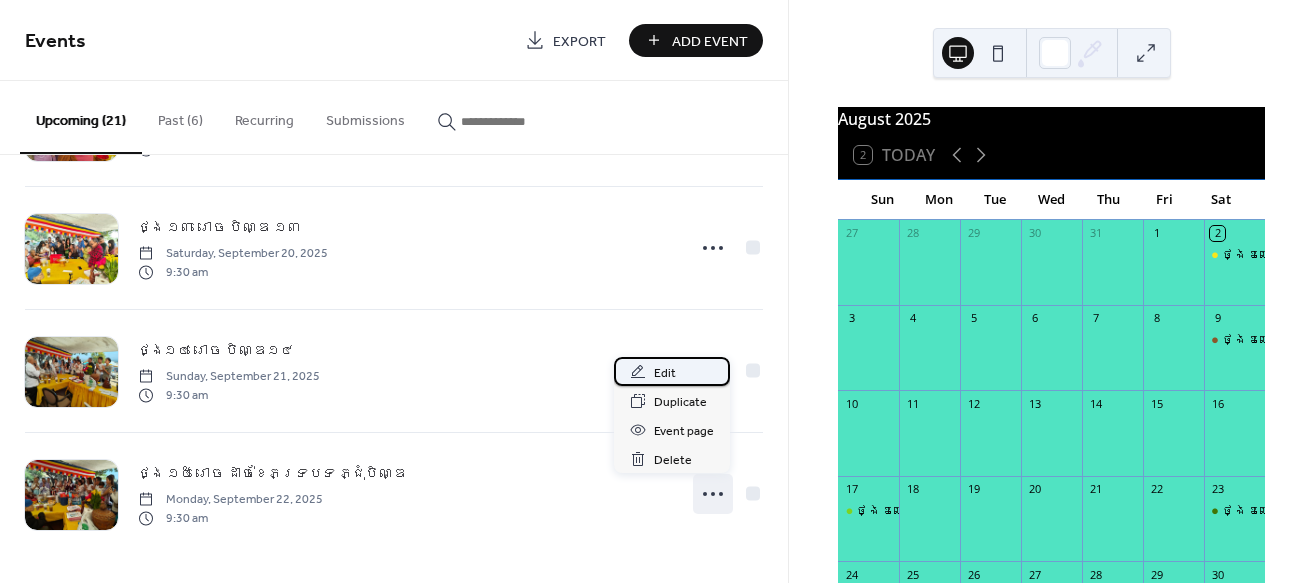 click on "Edit" at bounding box center [665, 373] 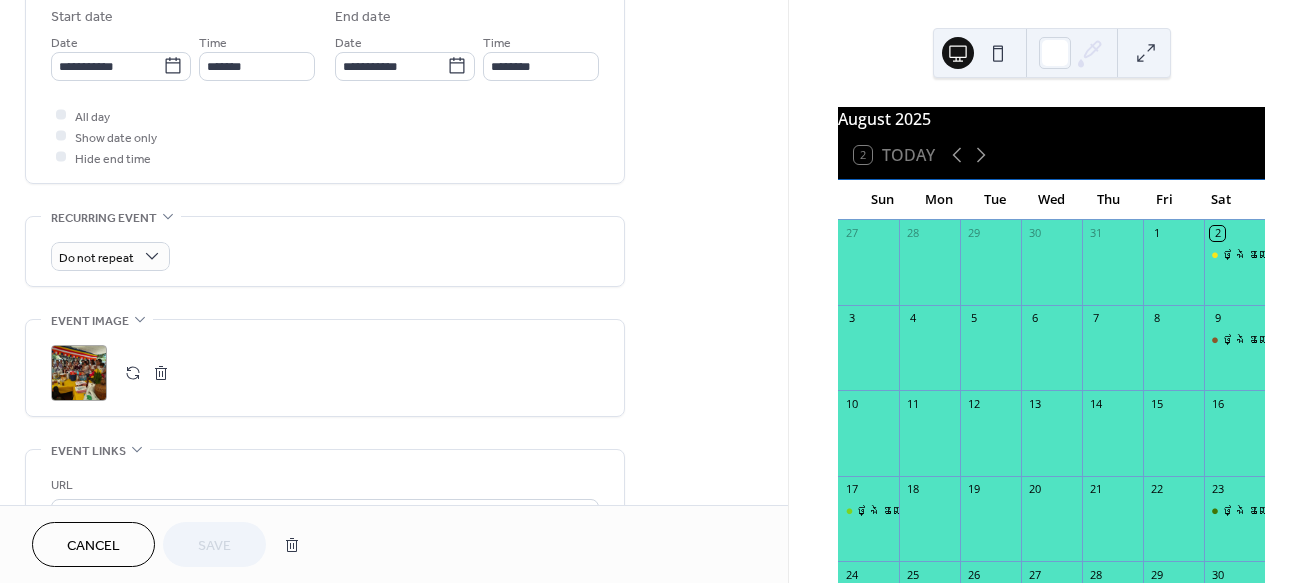 scroll, scrollTop: 673, scrollLeft: 0, axis: vertical 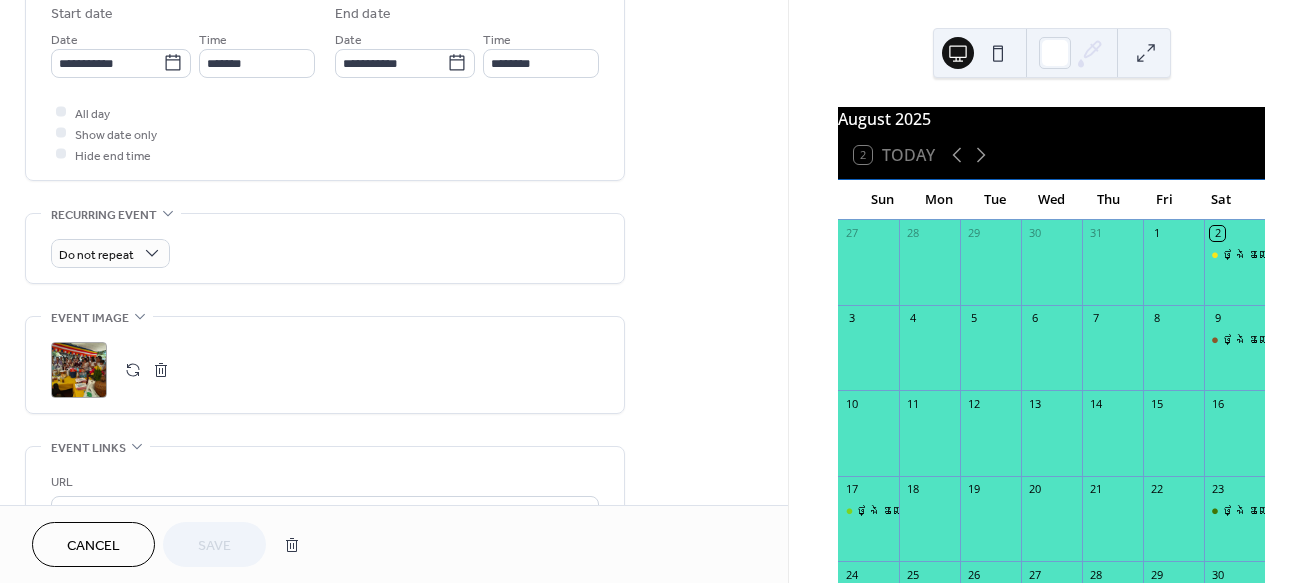 click on ";" at bounding box center (79, 370) 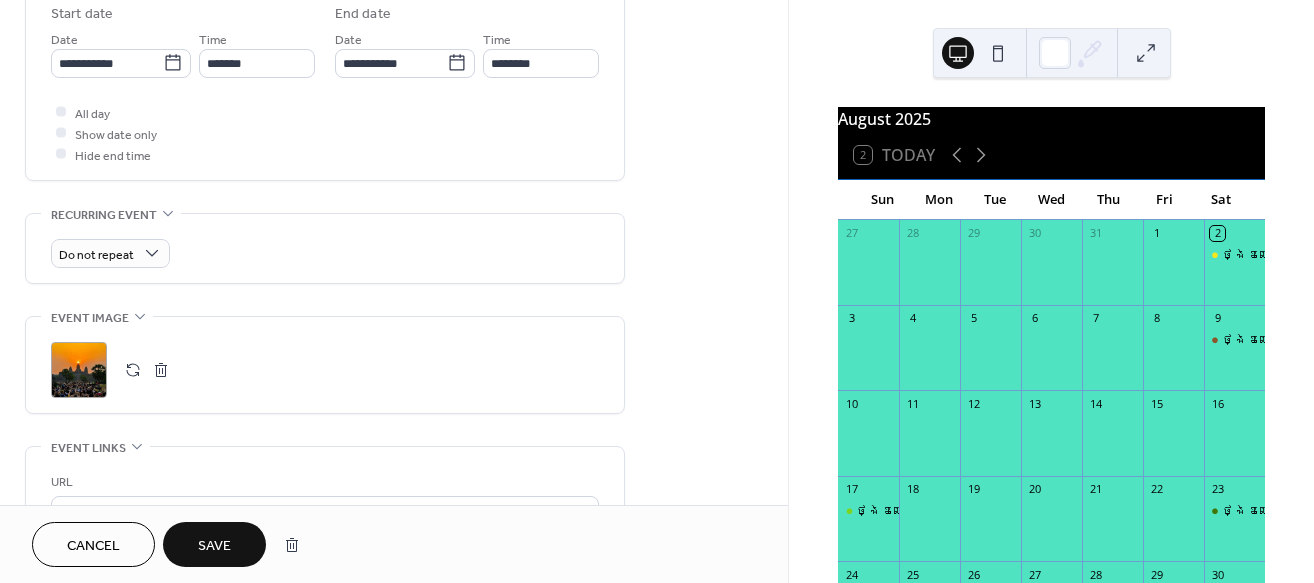 click on "Save" at bounding box center (214, 546) 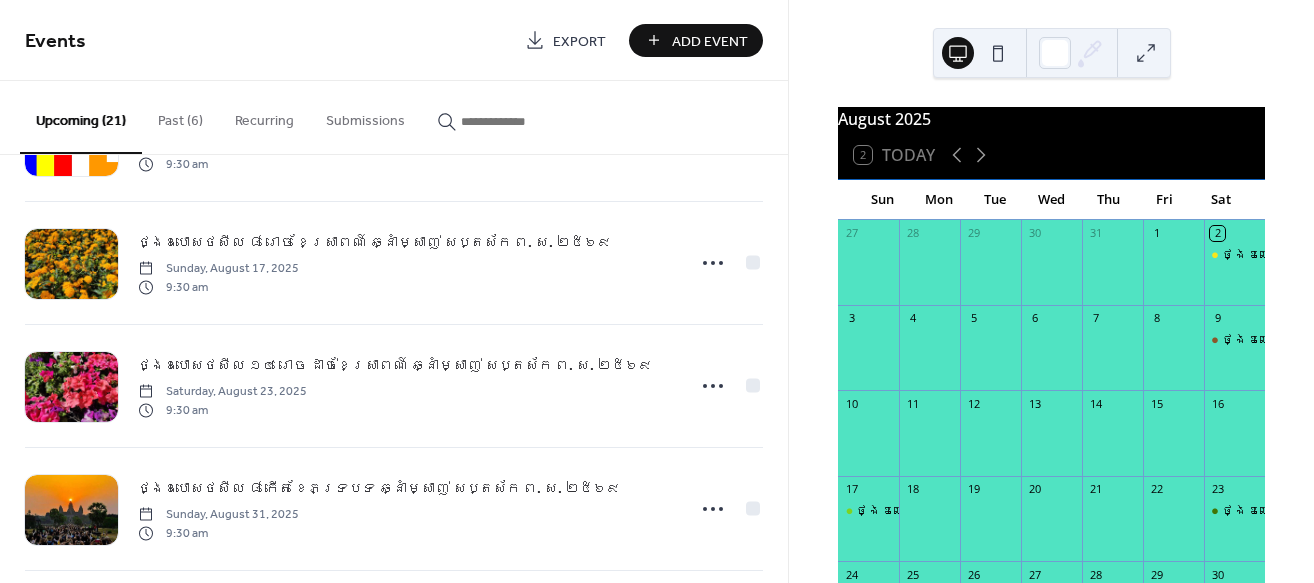 scroll, scrollTop: 216, scrollLeft: 0, axis: vertical 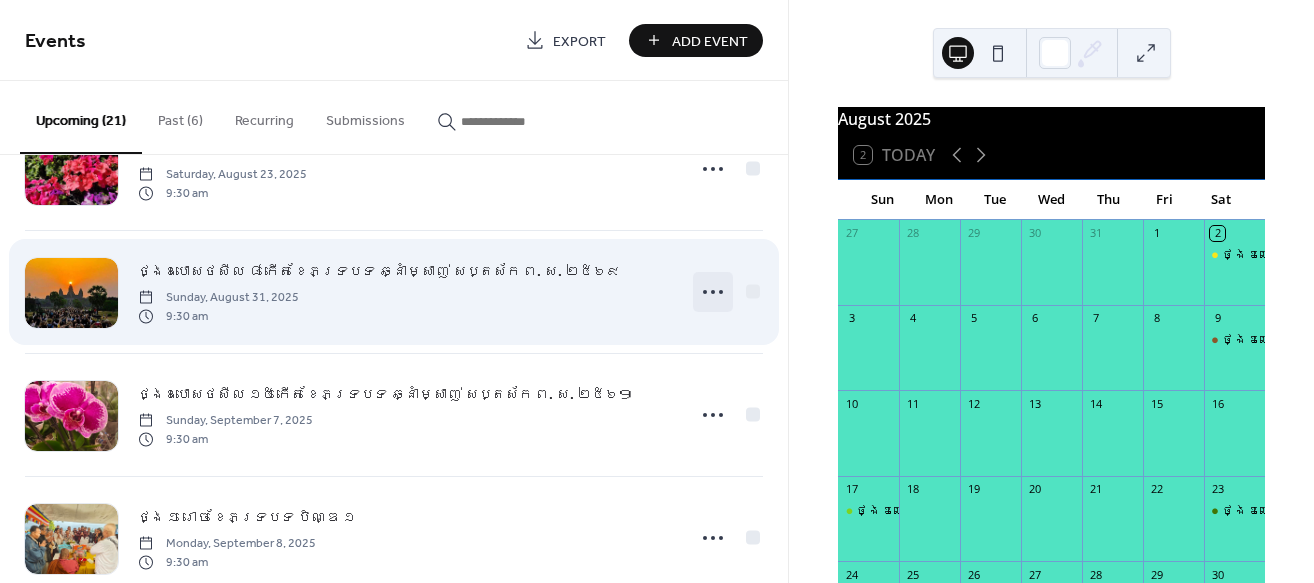 click 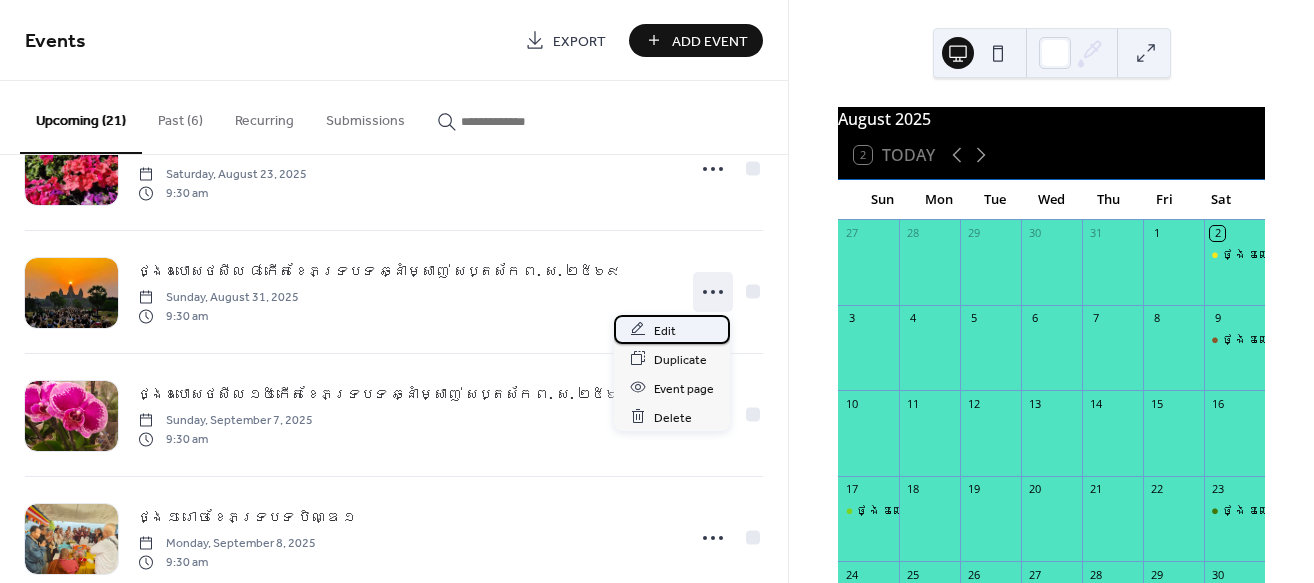 click on "Edit" at bounding box center (665, 330) 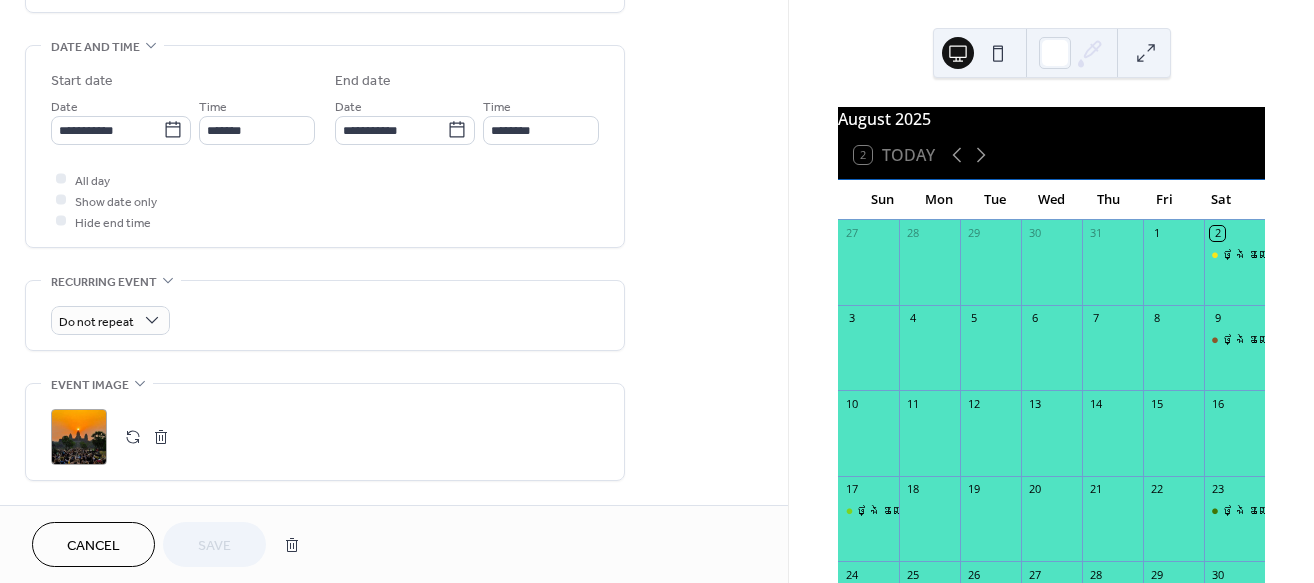 scroll, scrollTop: 611, scrollLeft: 0, axis: vertical 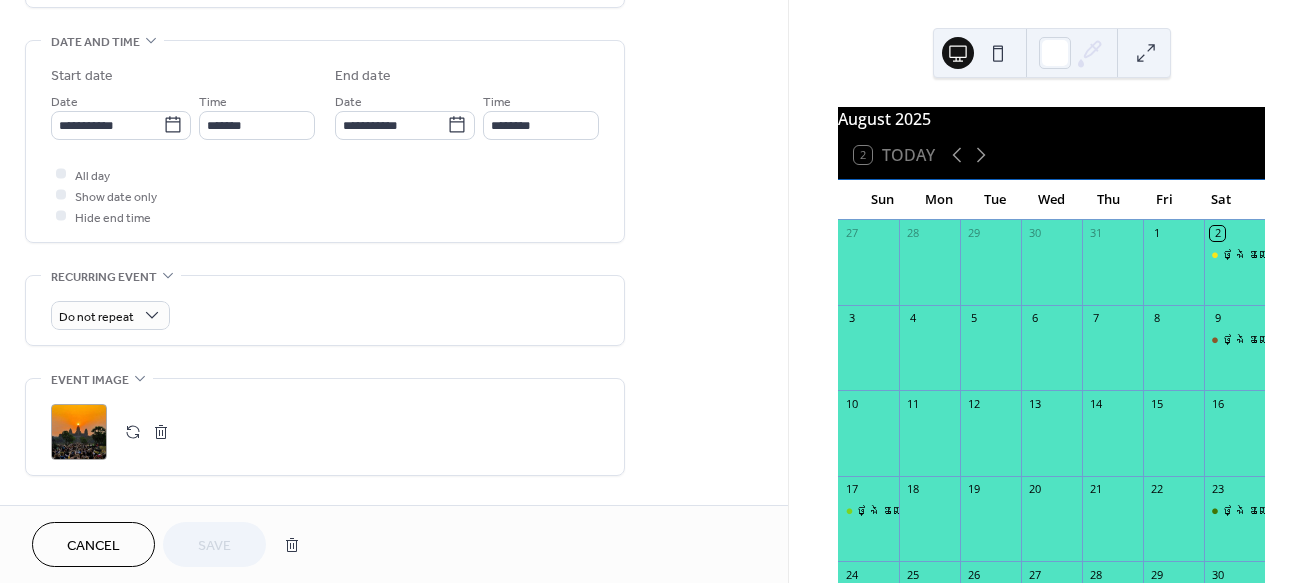 click on ";" at bounding box center [79, 432] 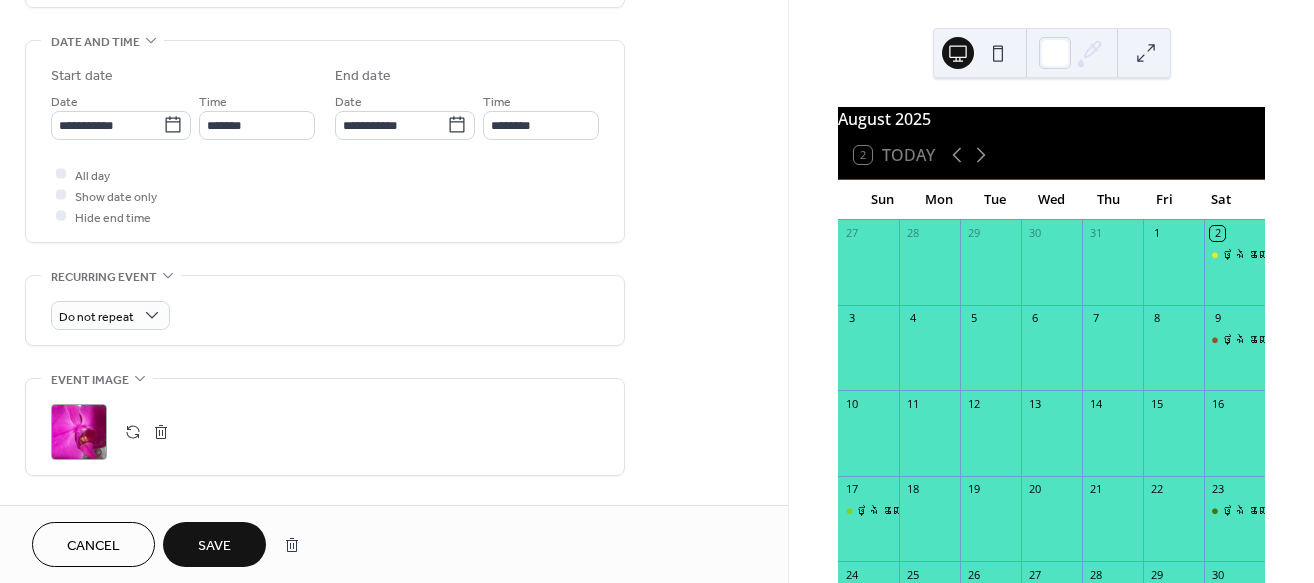 click on "Save" at bounding box center [214, 546] 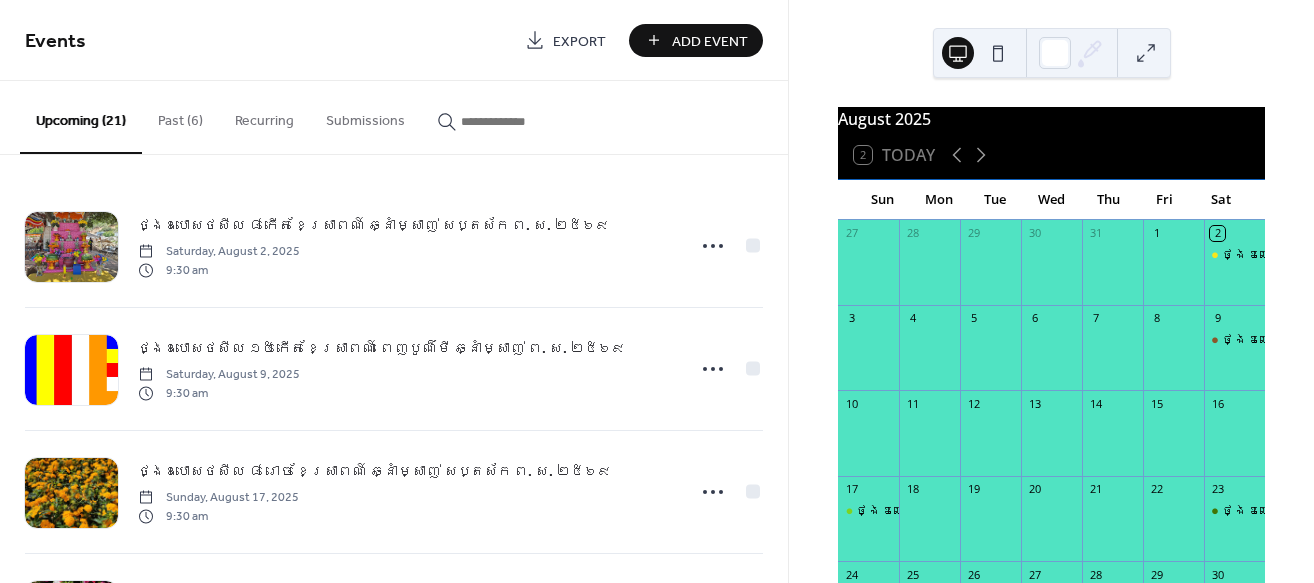 click on "Add Event" at bounding box center [710, 41] 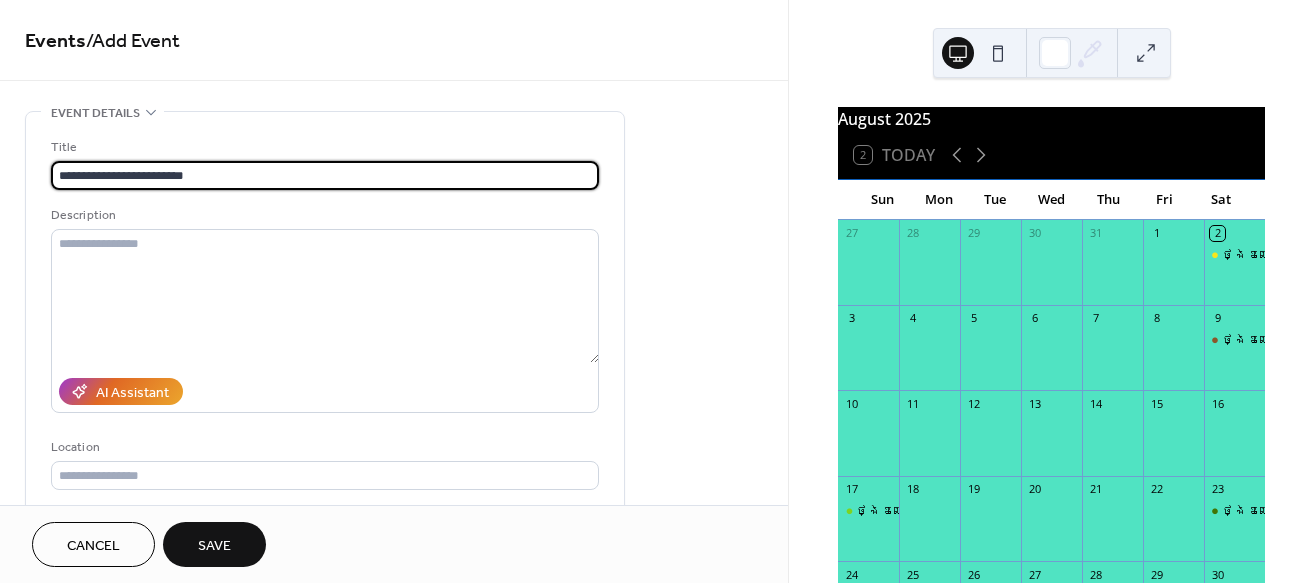drag, startPoint x: 186, startPoint y: 172, endPoint x: 55, endPoint y: 163, distance: 131.30879 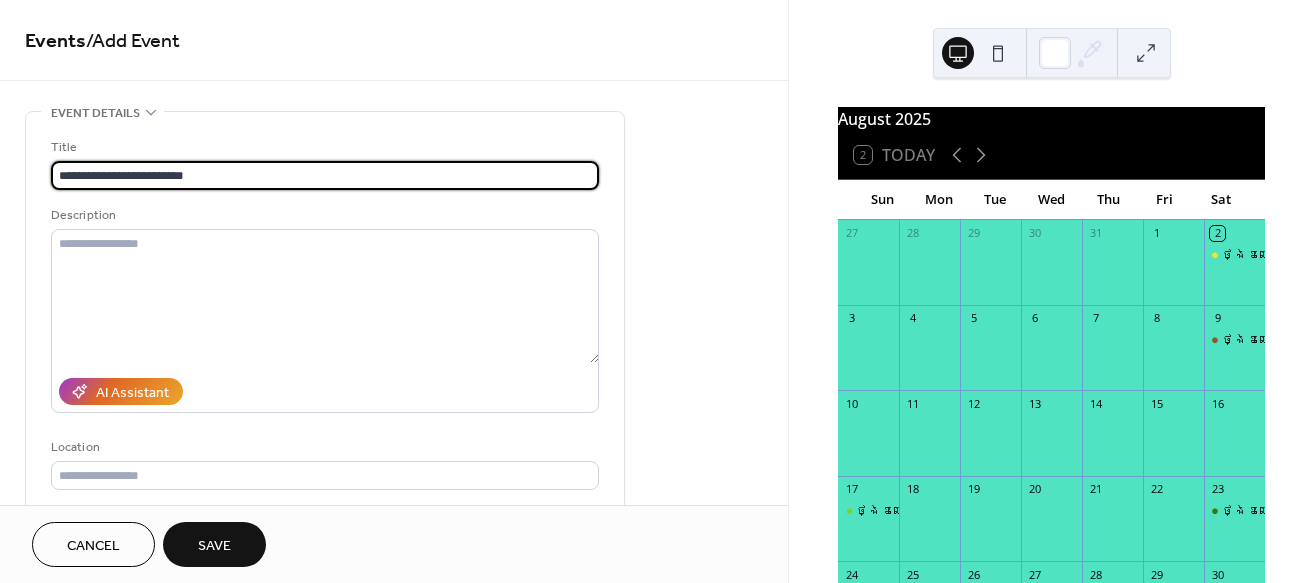 click on "**********" at bounding box center [325, 175] 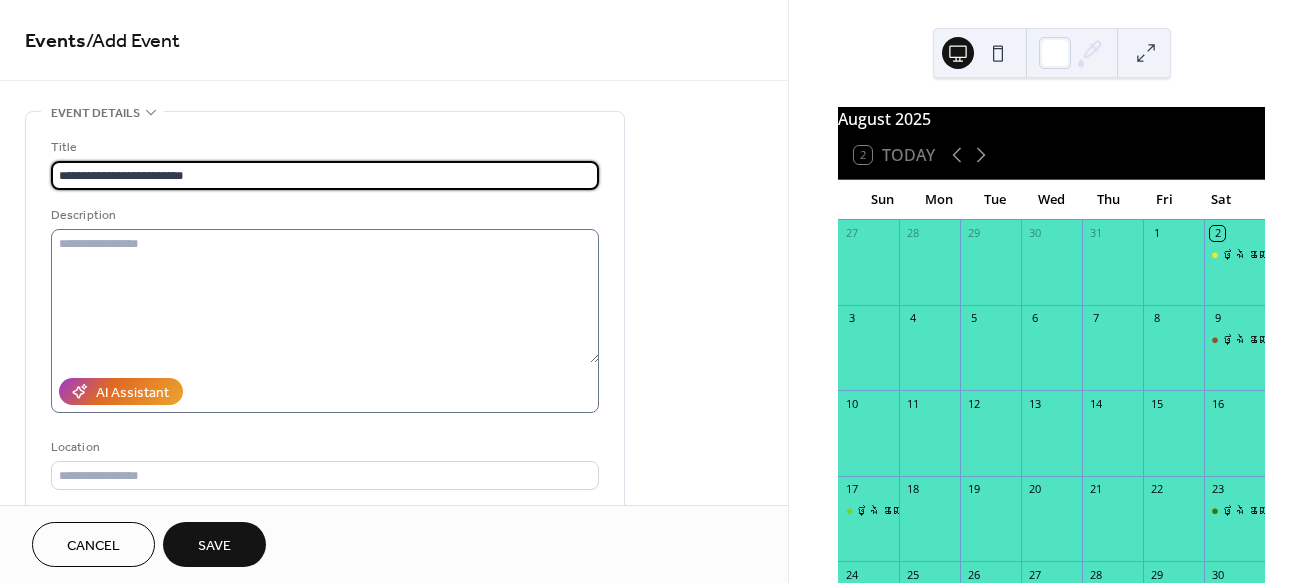 type on "**********" 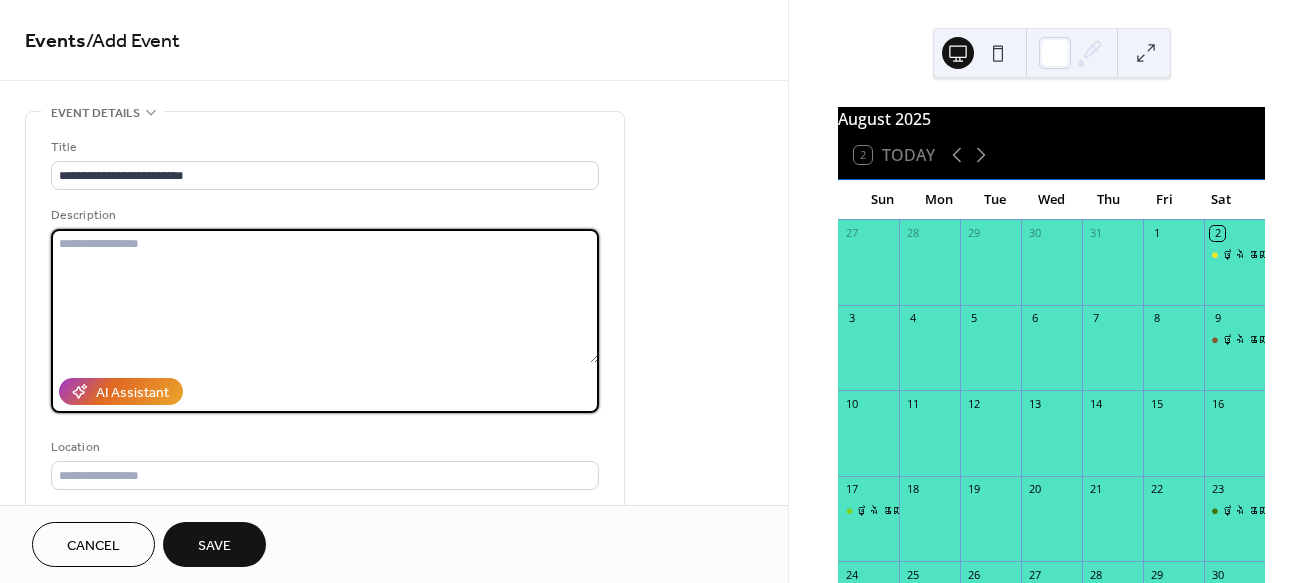 paste on "**********" 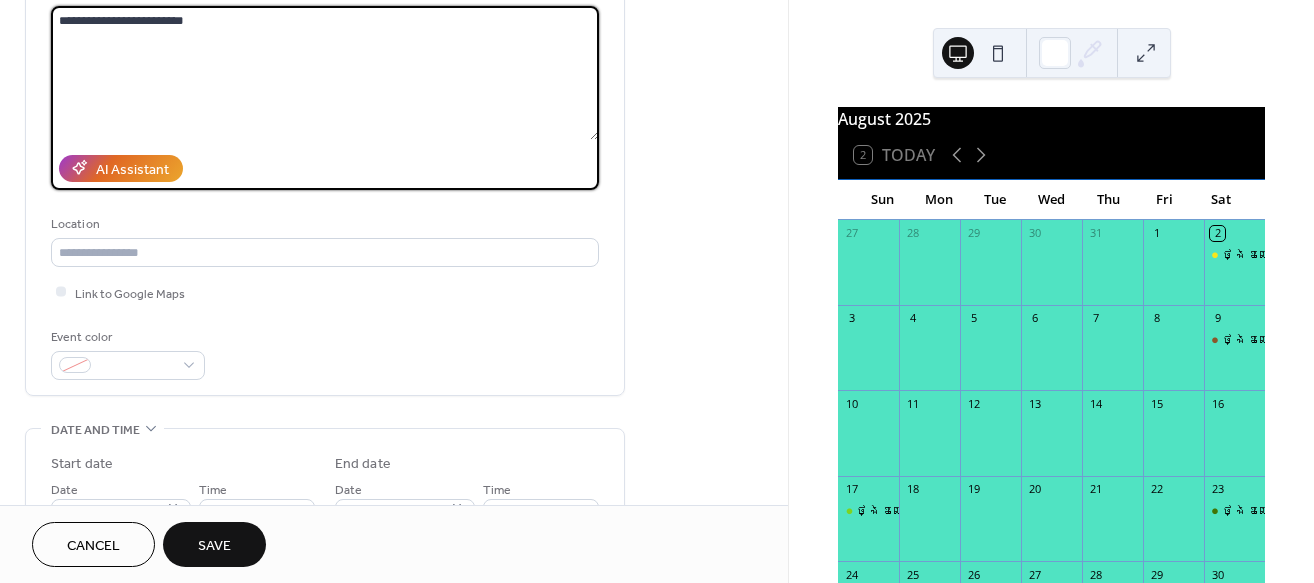 scroll, scrollTop: 232, scrollLeft: 0, axis: vertical 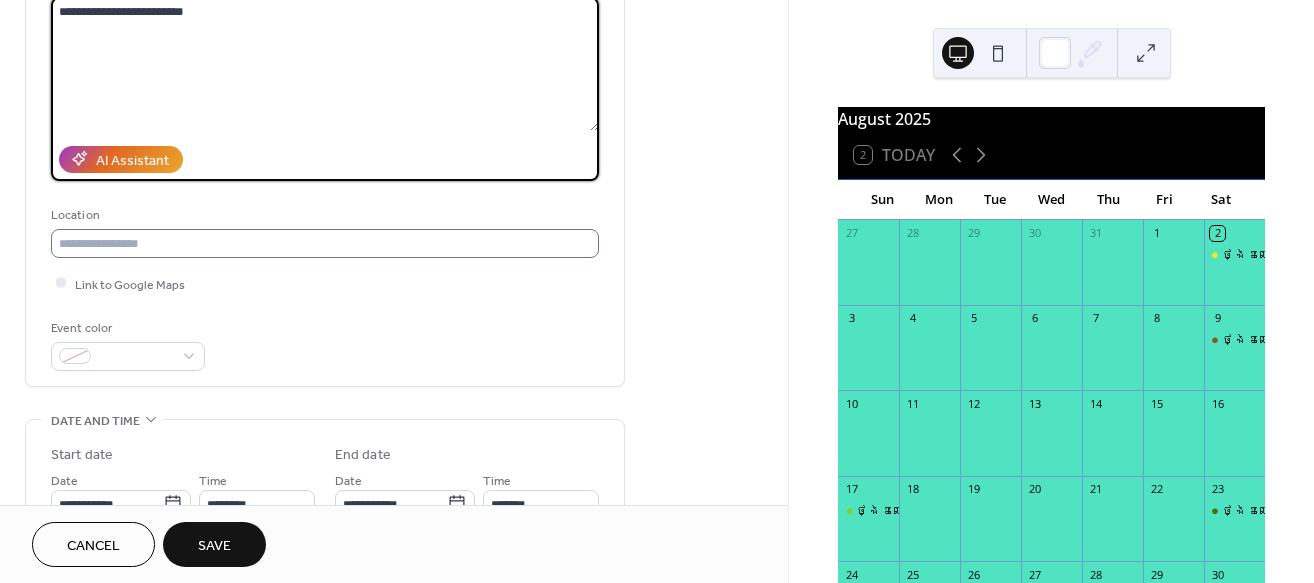 type on "**********" 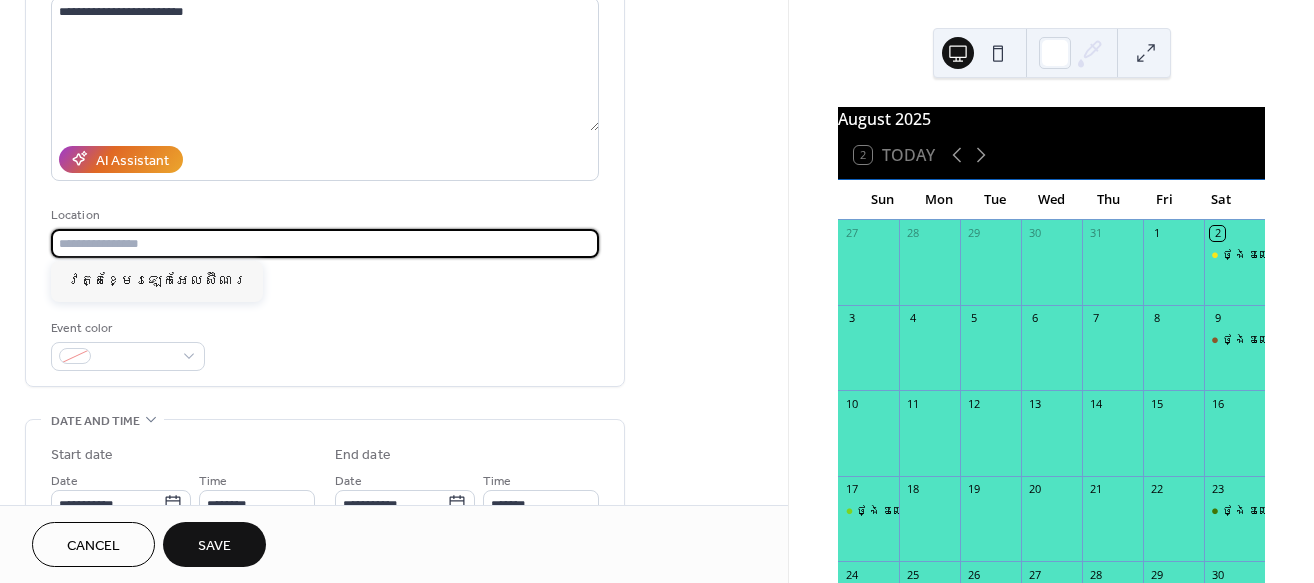 click at bounding box center [325, 243] 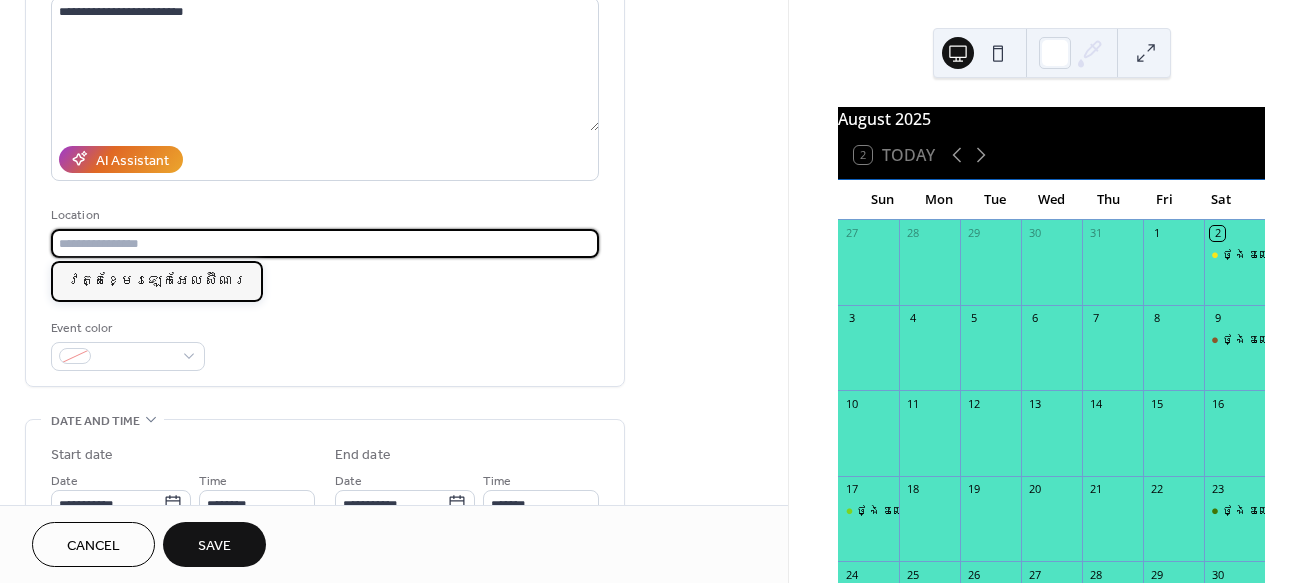 click on "វត្តខ្មែរឡេកអែលស៊ីណរ" at bounding box center [157, 280] 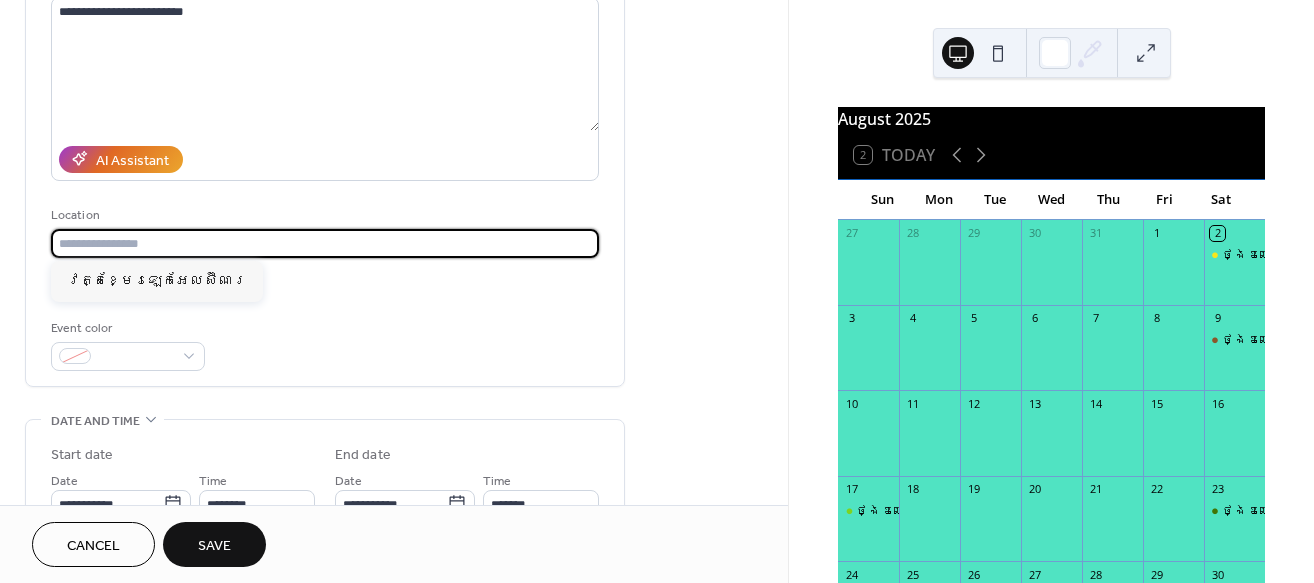 type on "**********" 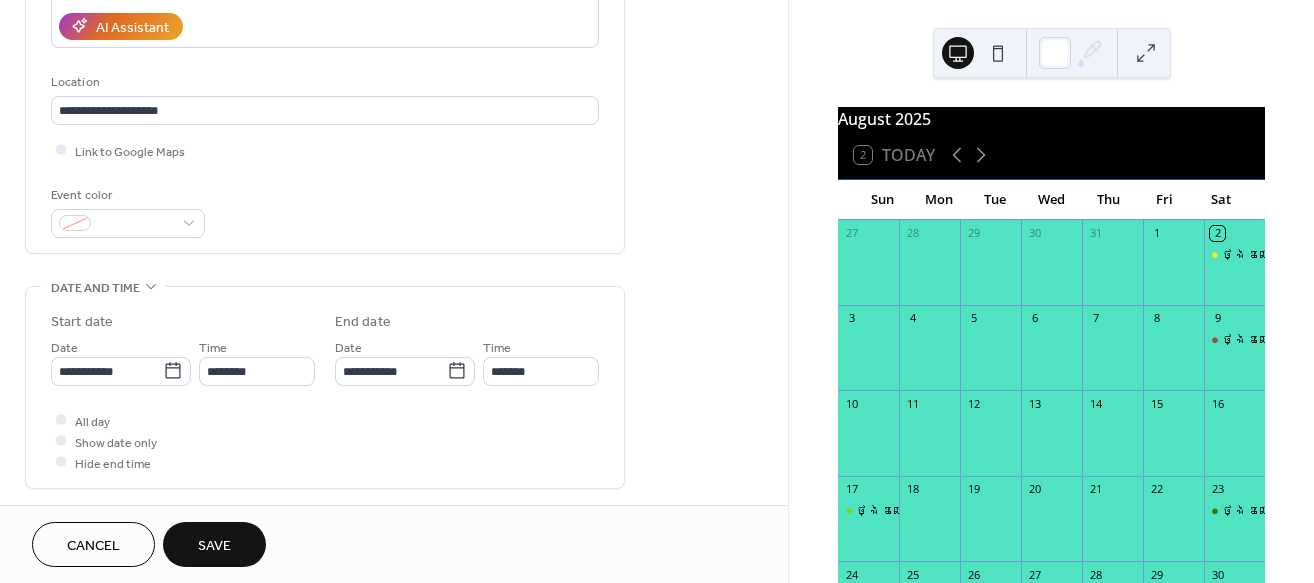 scroll, scrollTop: 371, scrollLeft: 0, axis: vertical 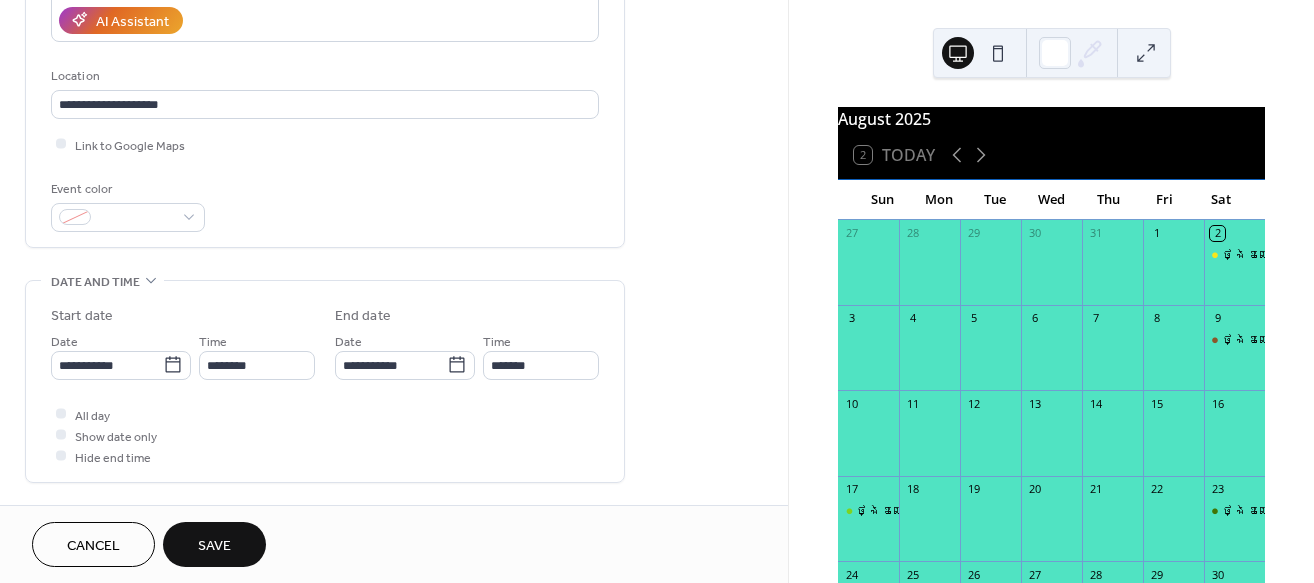 click on "**********" at bounding box center [394, 427] 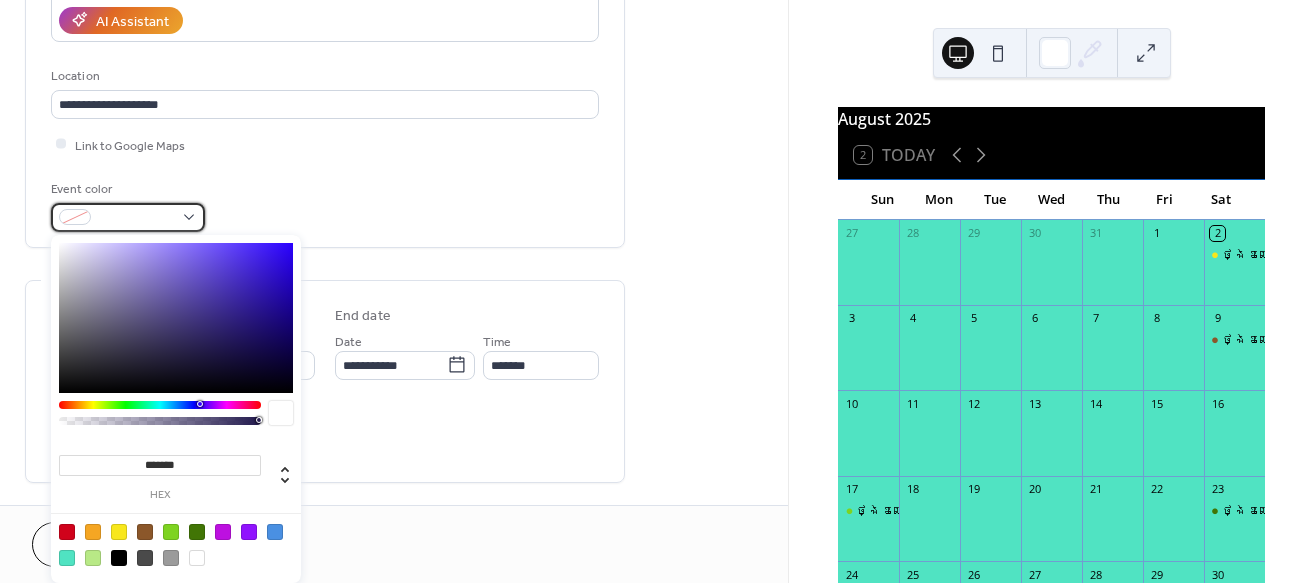 click at bounding box center [128, 217] 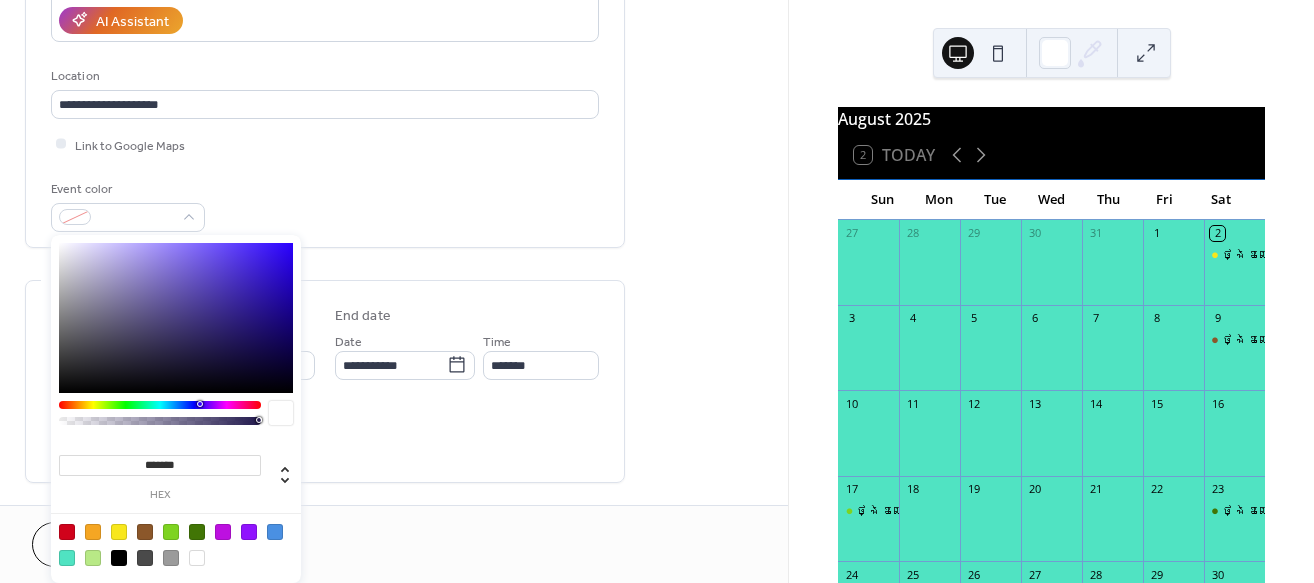 type on "*******" 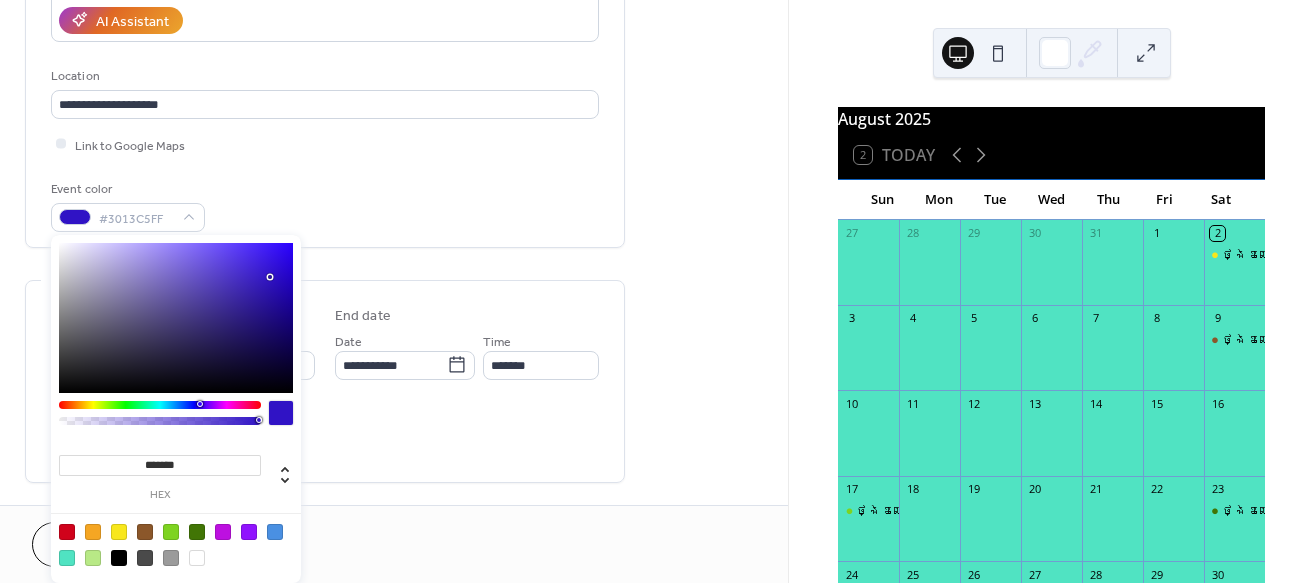 click at bounding box center (176, 318) 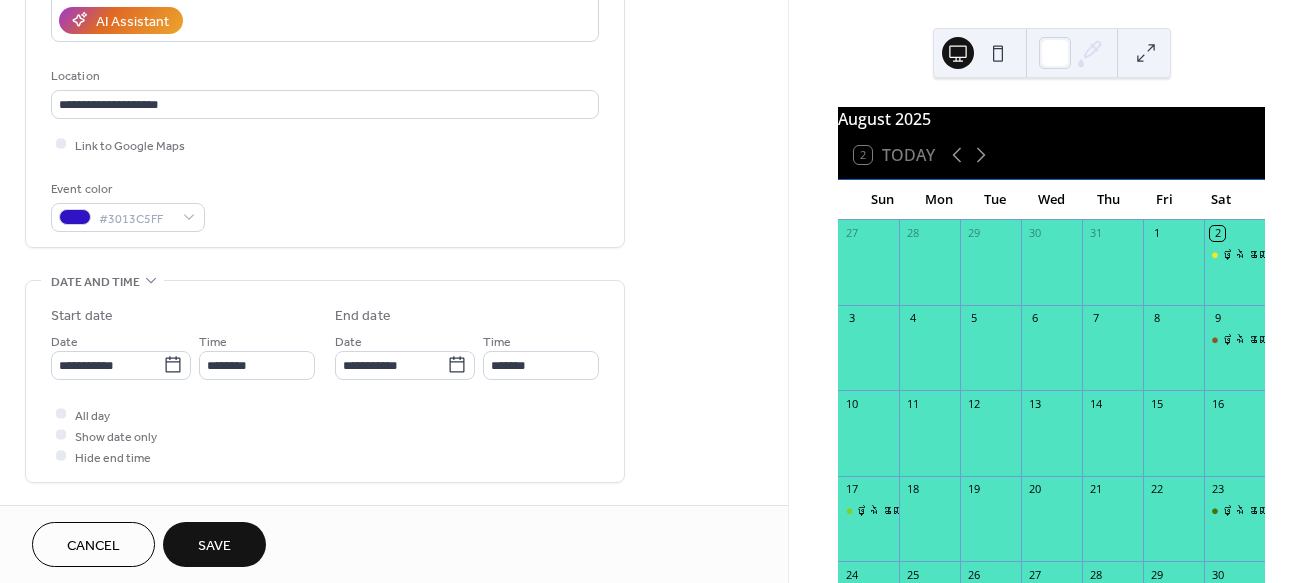 click on "**********" at bounding box center (394, 427) 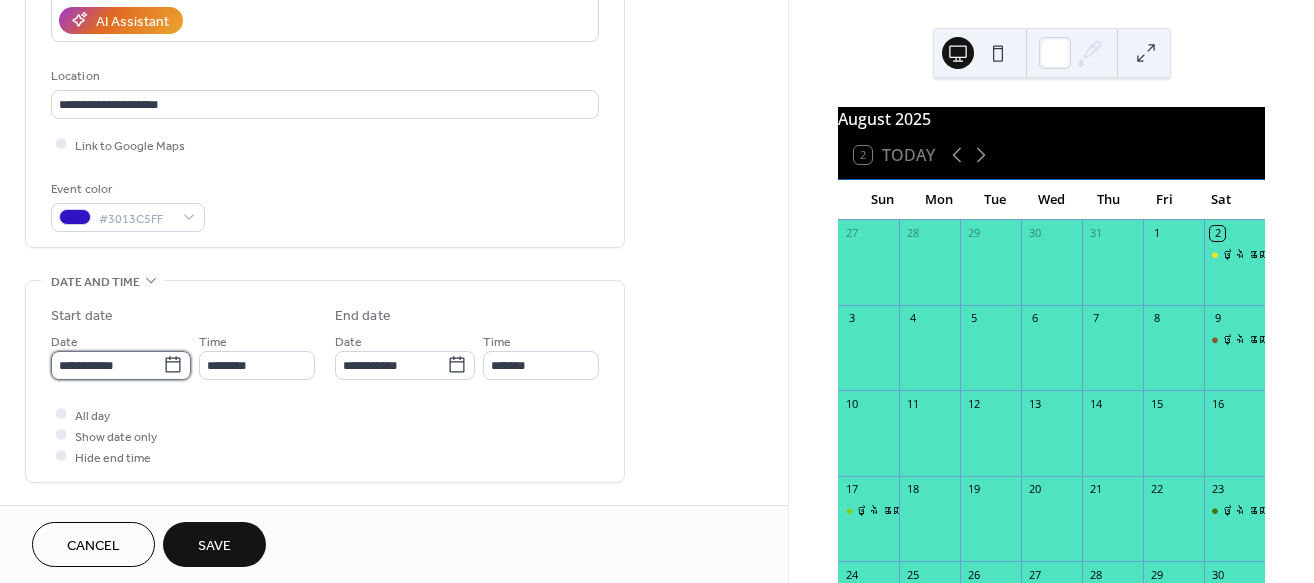 click on "**********" at bounding box center [107, 365] 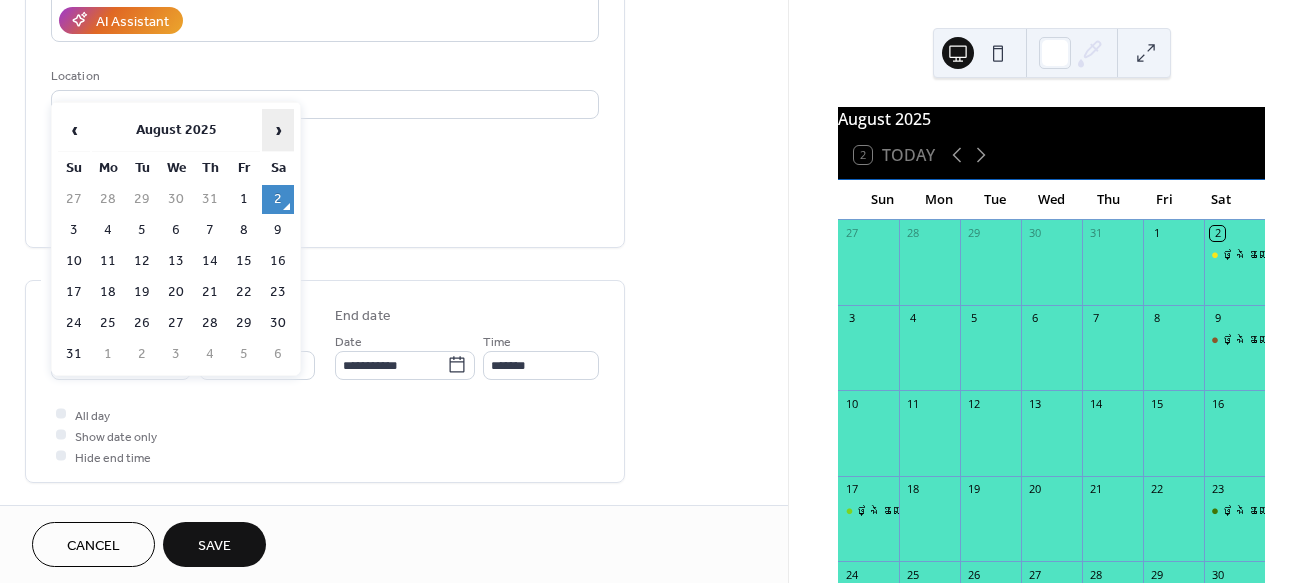 click on "›" at bounding box center (278, 130) 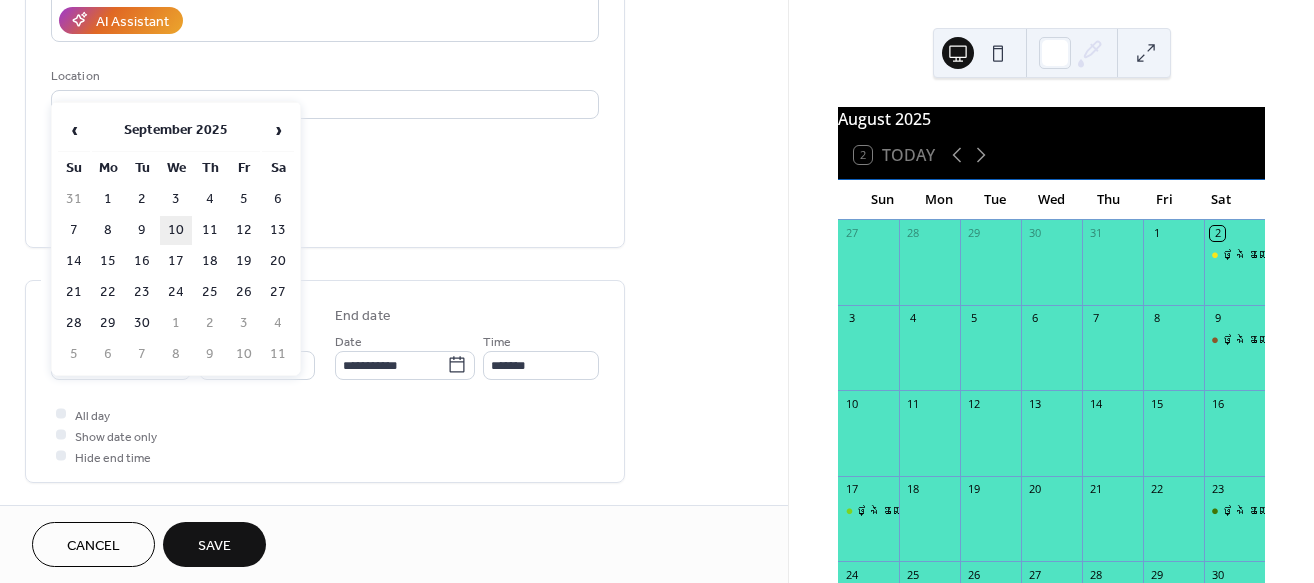 click on "10" at bounding box center (176, 230) 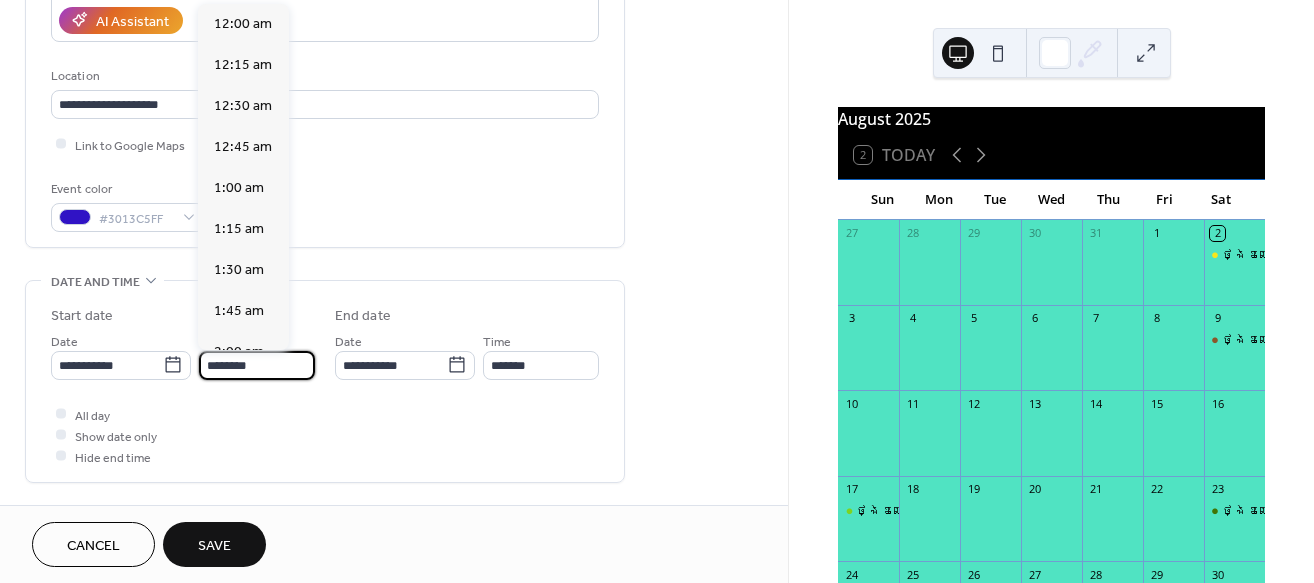 click on "********" at bounding box center (257, 365) 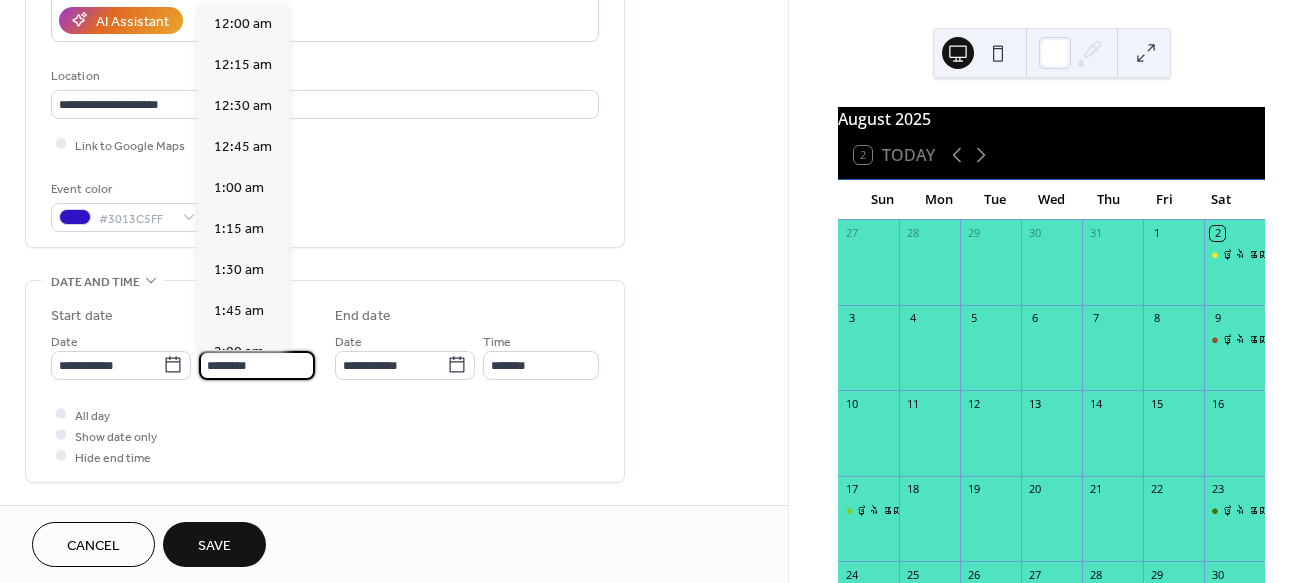 scroll, scrollTop: 1980, scrollLeft: 0, axis: vertical 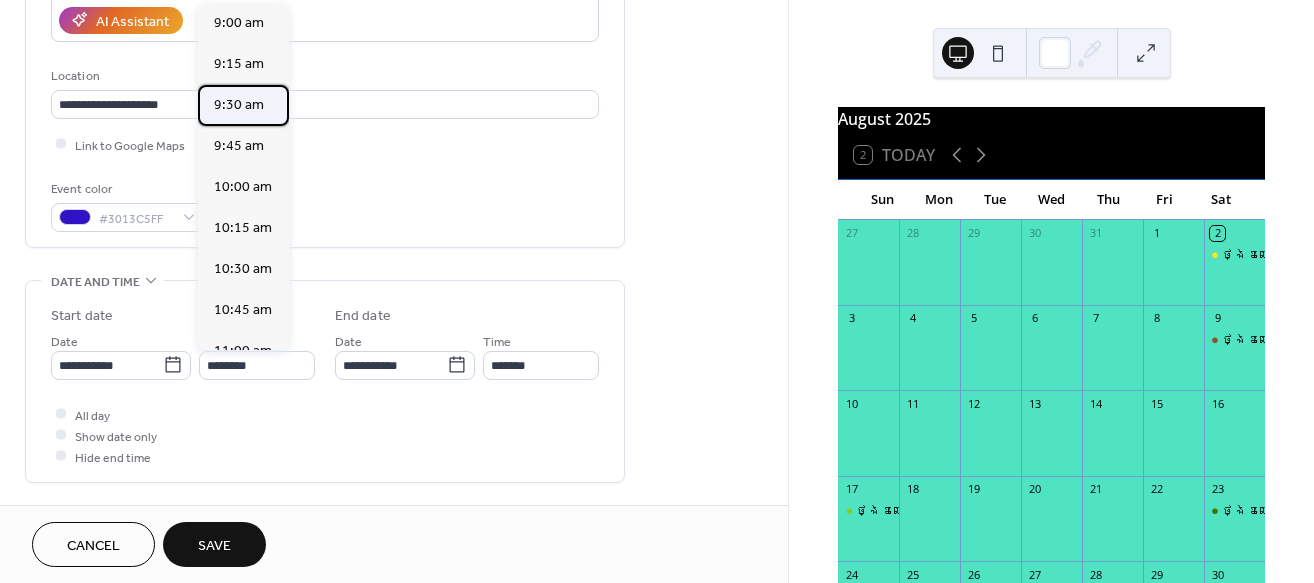 click on "9:30 am" at bounding box center (239, 105) 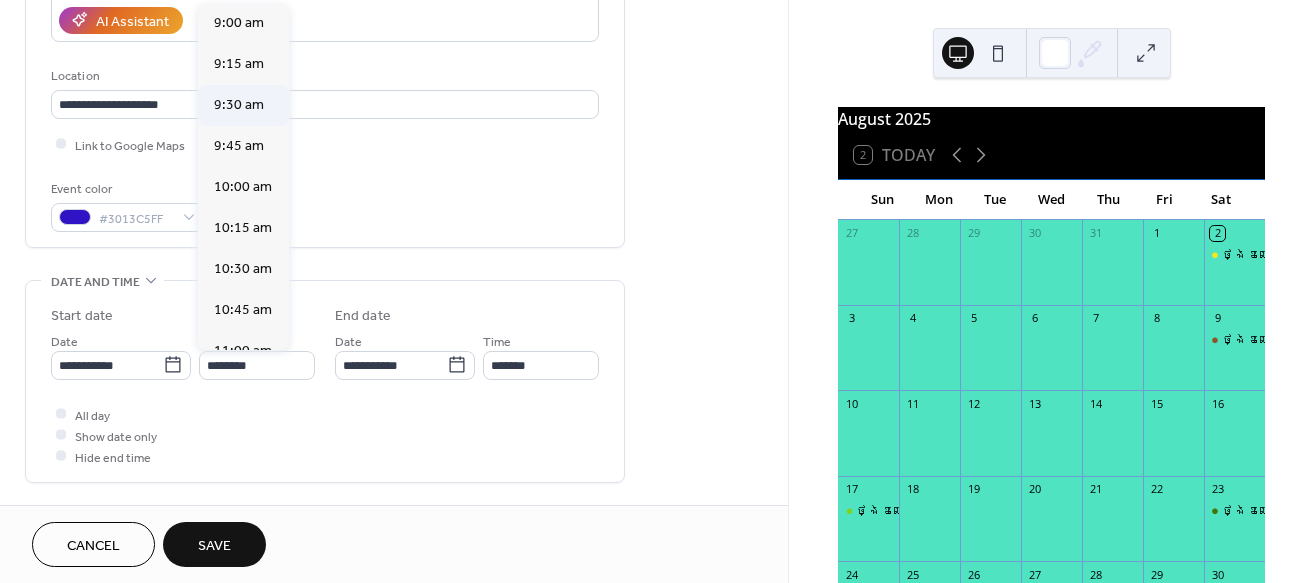type on "*******" 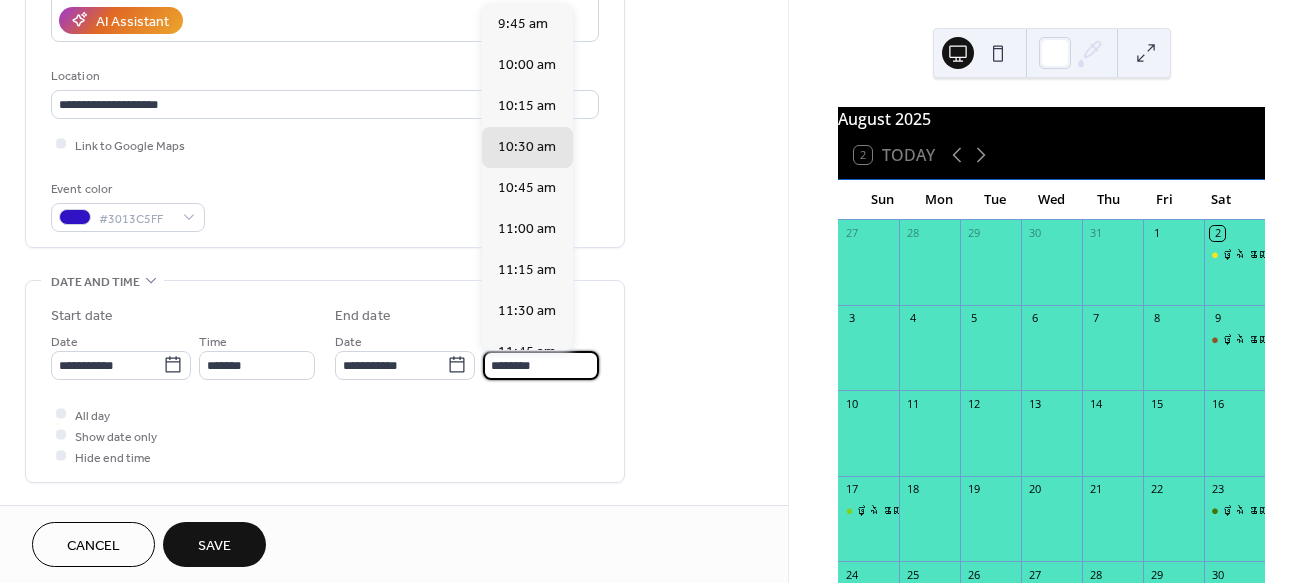 click on "********" at bounding box center (541, 365) 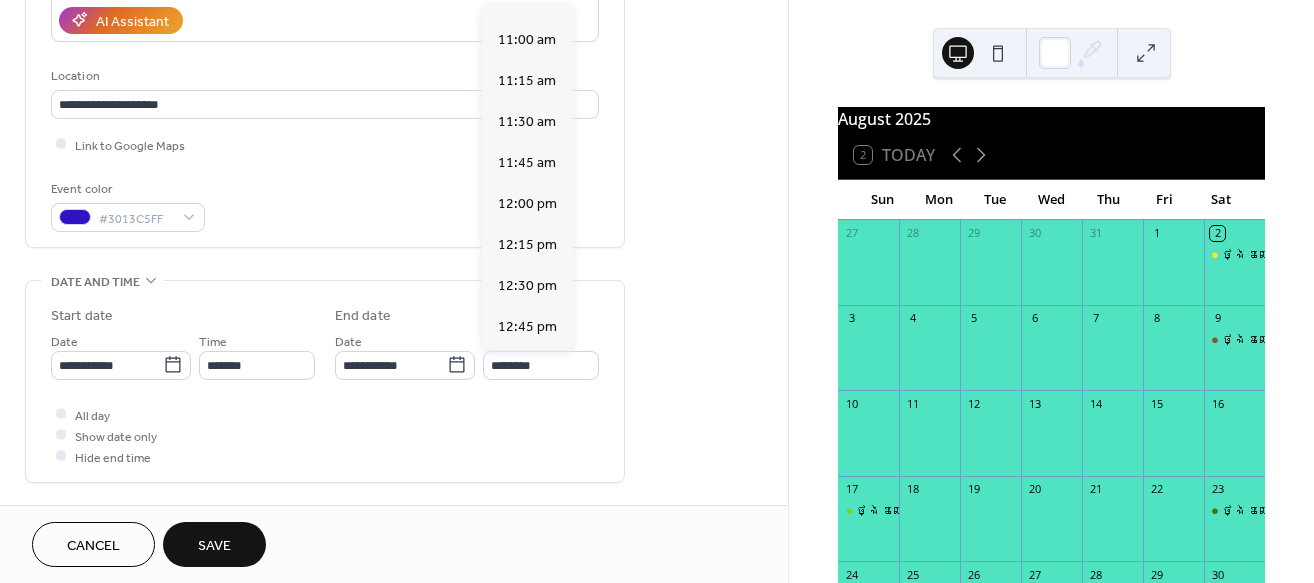 scroll, scrollTop: 210, scrollLeft: 0, axis: vertical 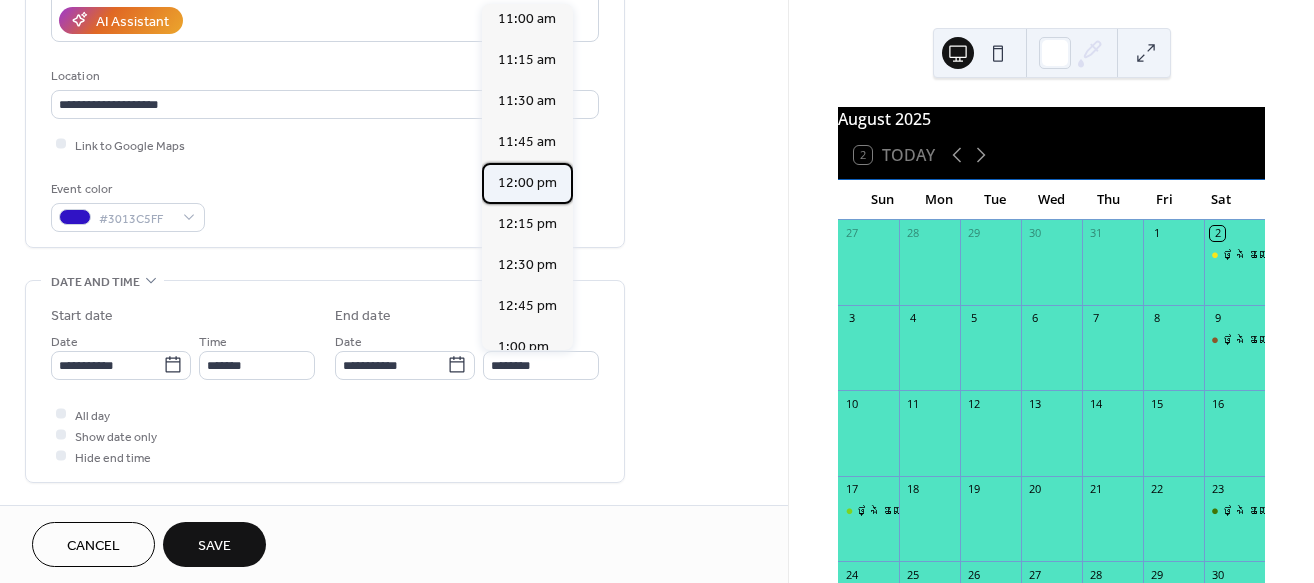 click on "12:00 pm" at bounding box center (527, 183) 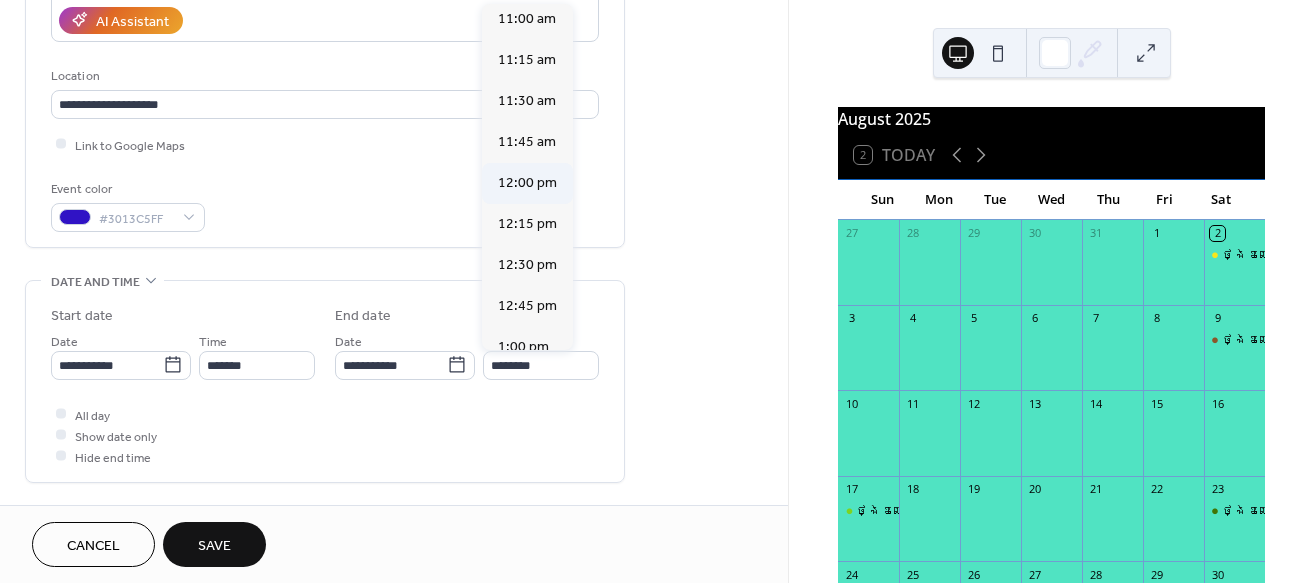 type on "********" 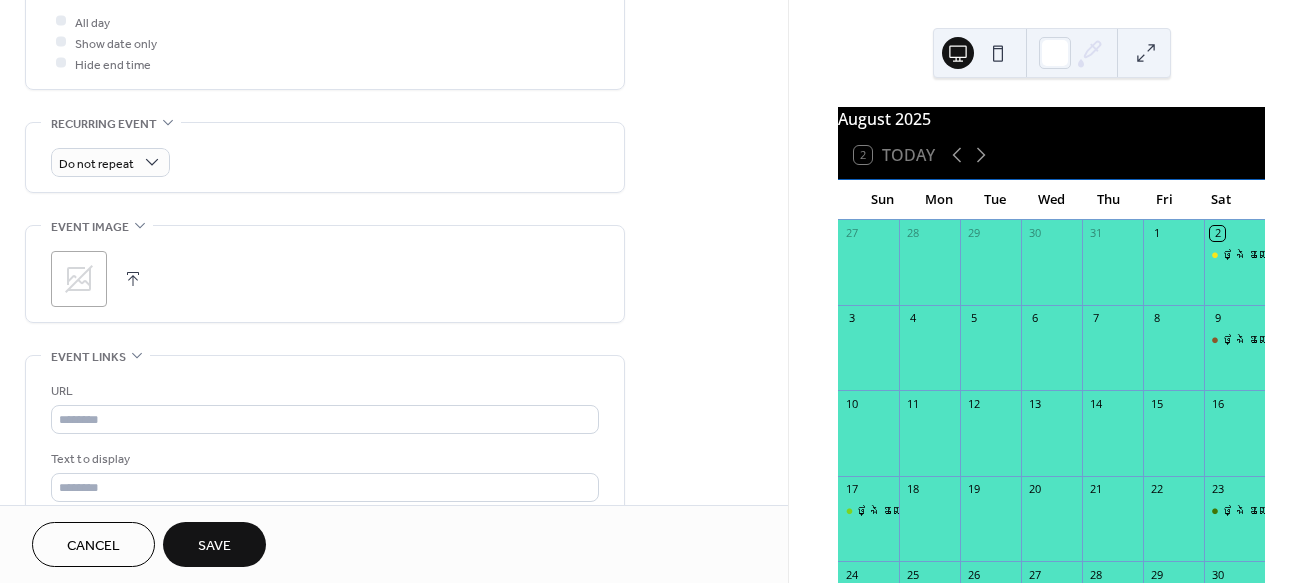 scroll, scrollTop: 795, scrollLeft: 0, axis: vertical 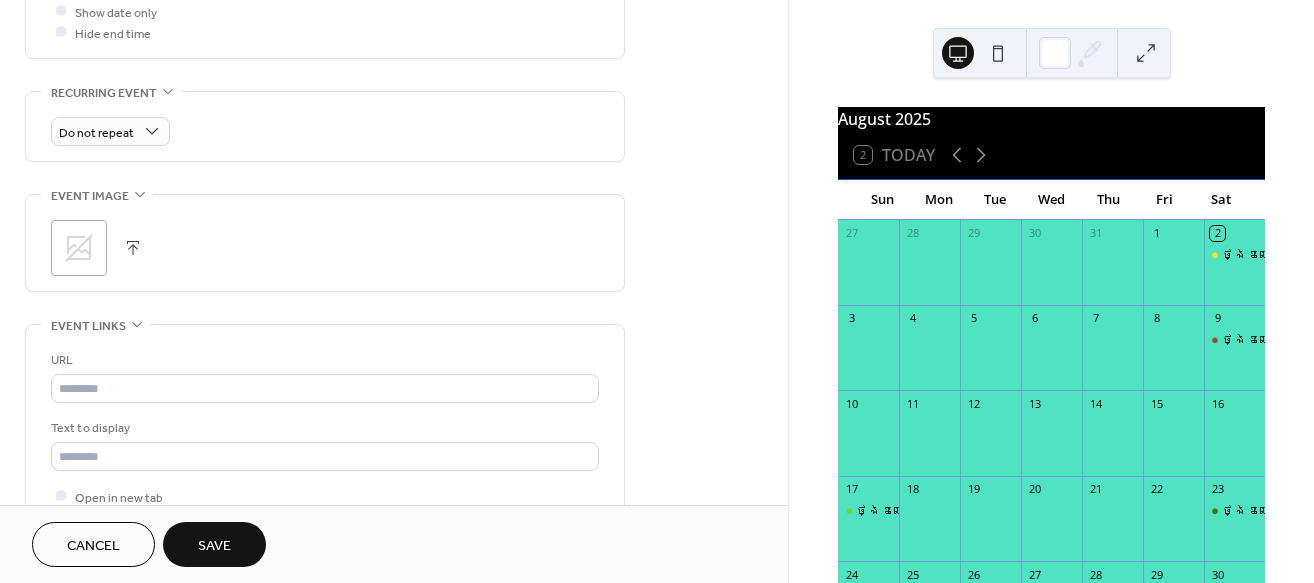 click 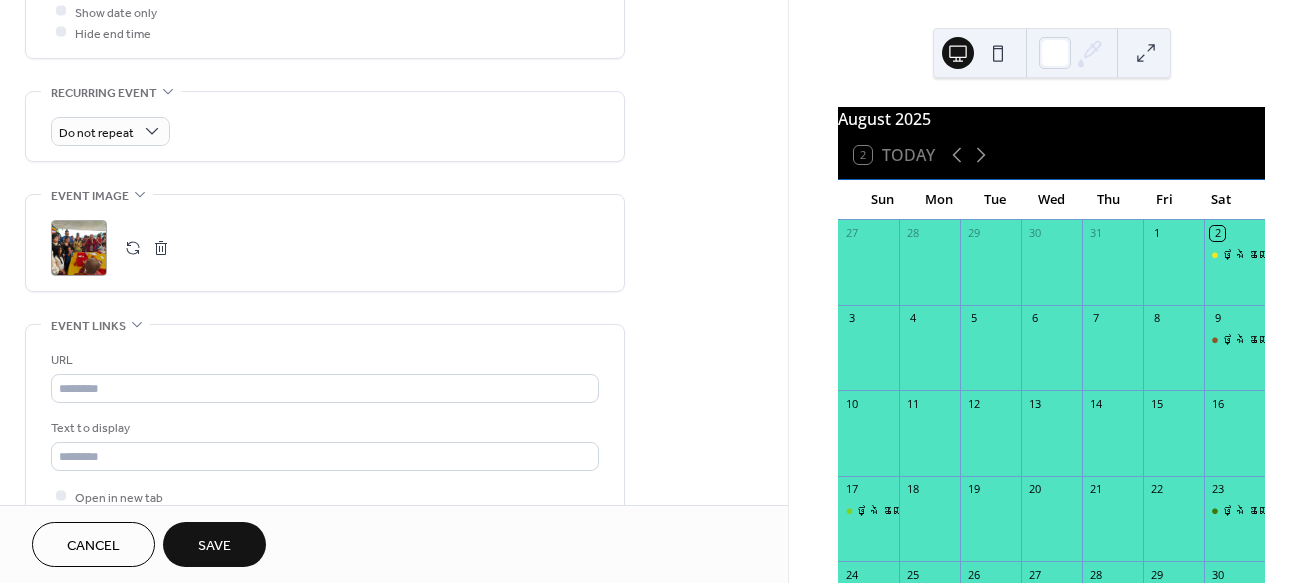 click on "Save" at bounding box center (214, 544) 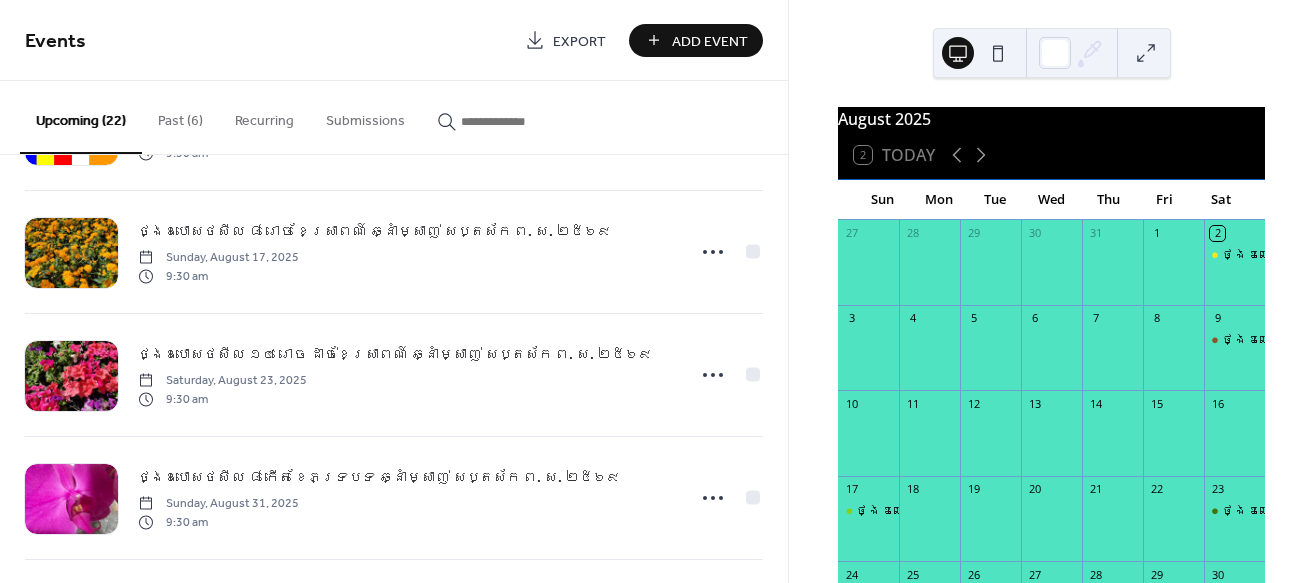 scroll, scrollTop: 198, scrollLeft: 0, axis: vertical 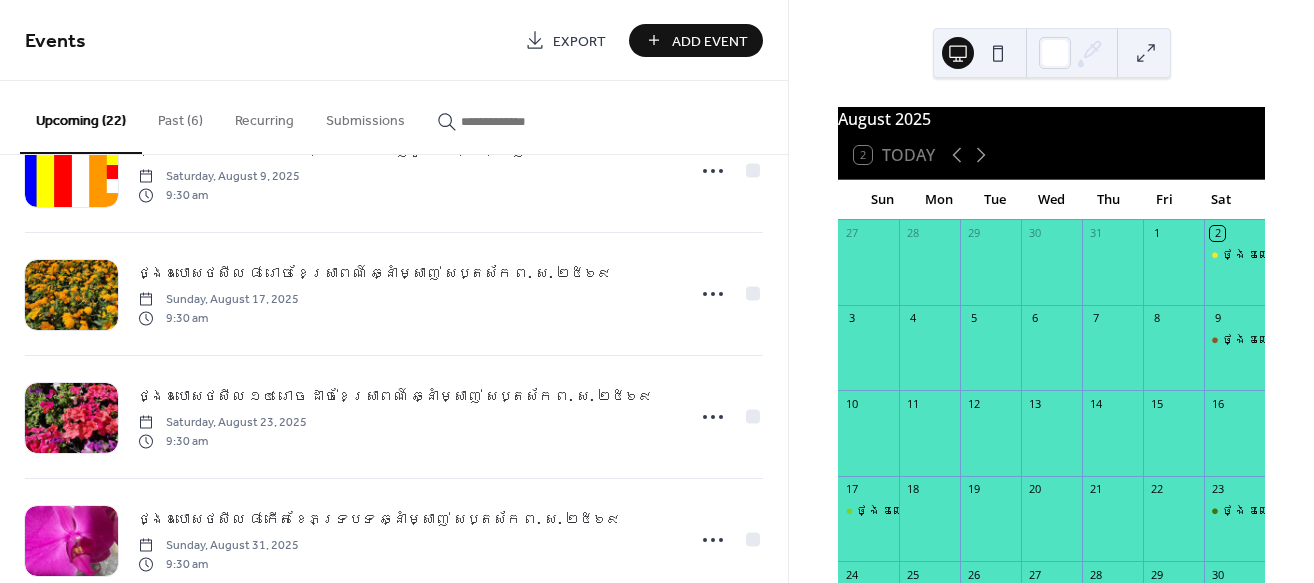click on "Export" at bounding box center (579, 41) 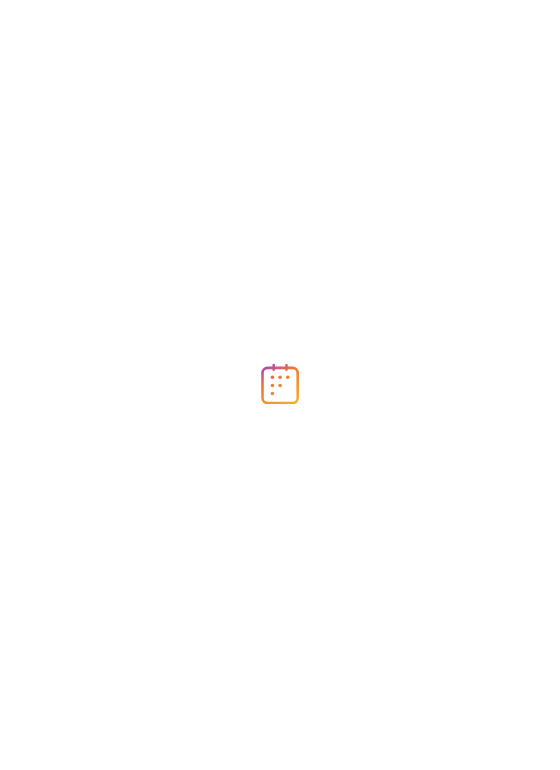 scroll, scrollTop: 0, scrollLeft: 0, axis: both 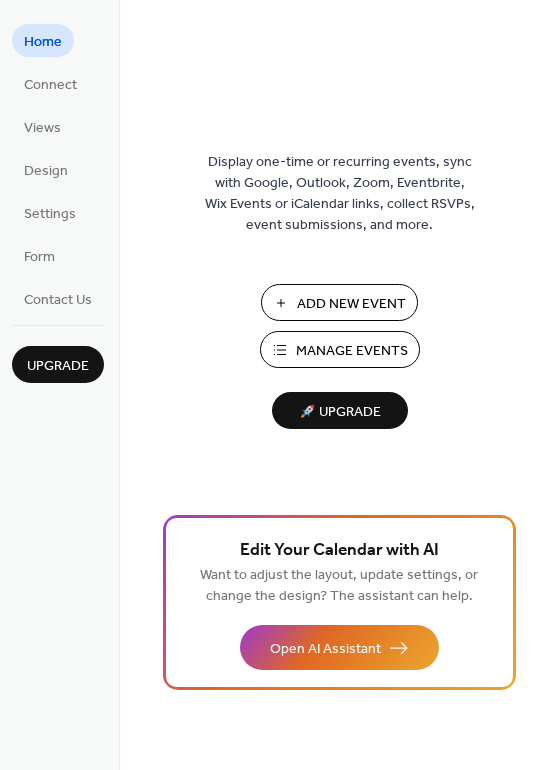 click on "Manage Events" at bounding box center [352, 351] 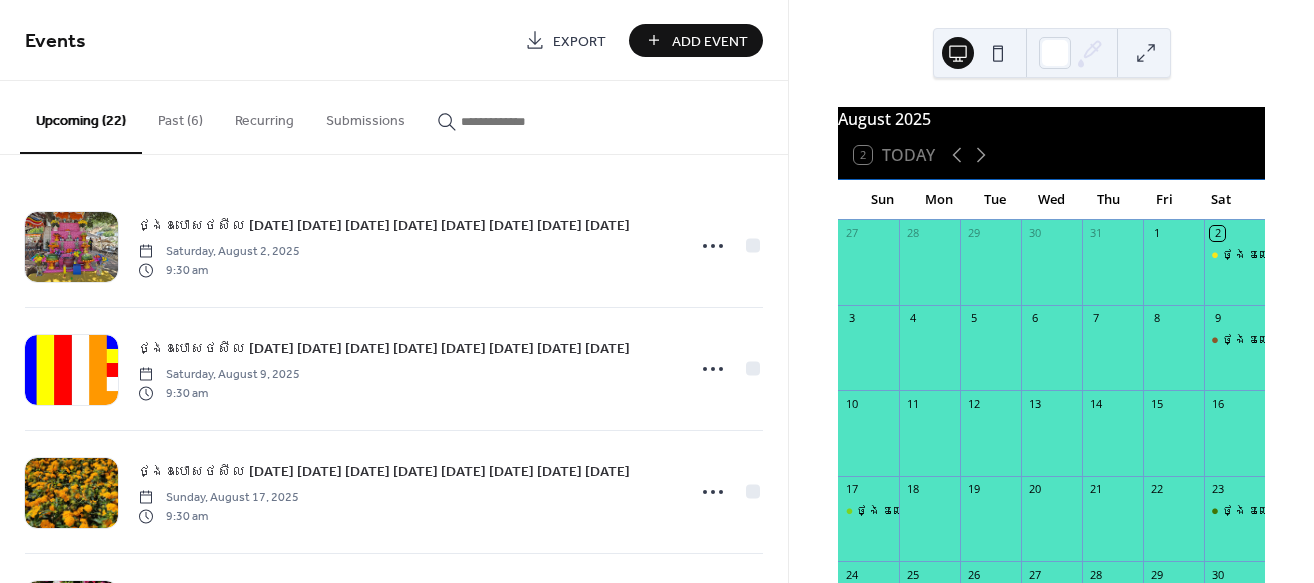 scroll, scrollTop: 0, scrollLeft: 0, axis: both 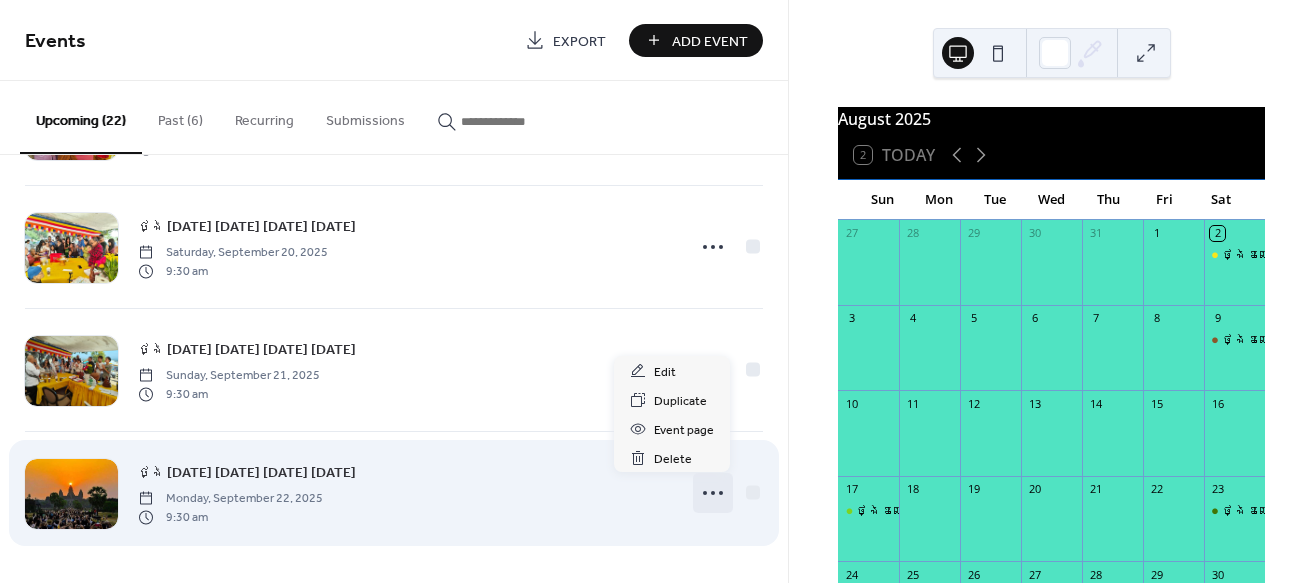 click 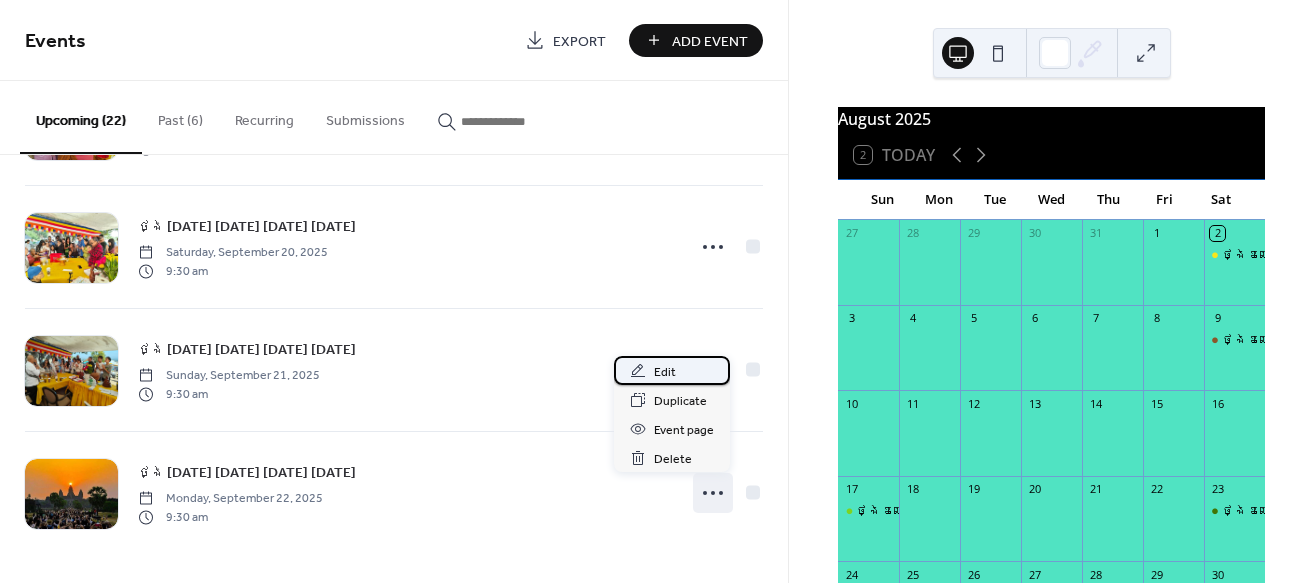 click on "Edit" at bounding box center [665, 372] 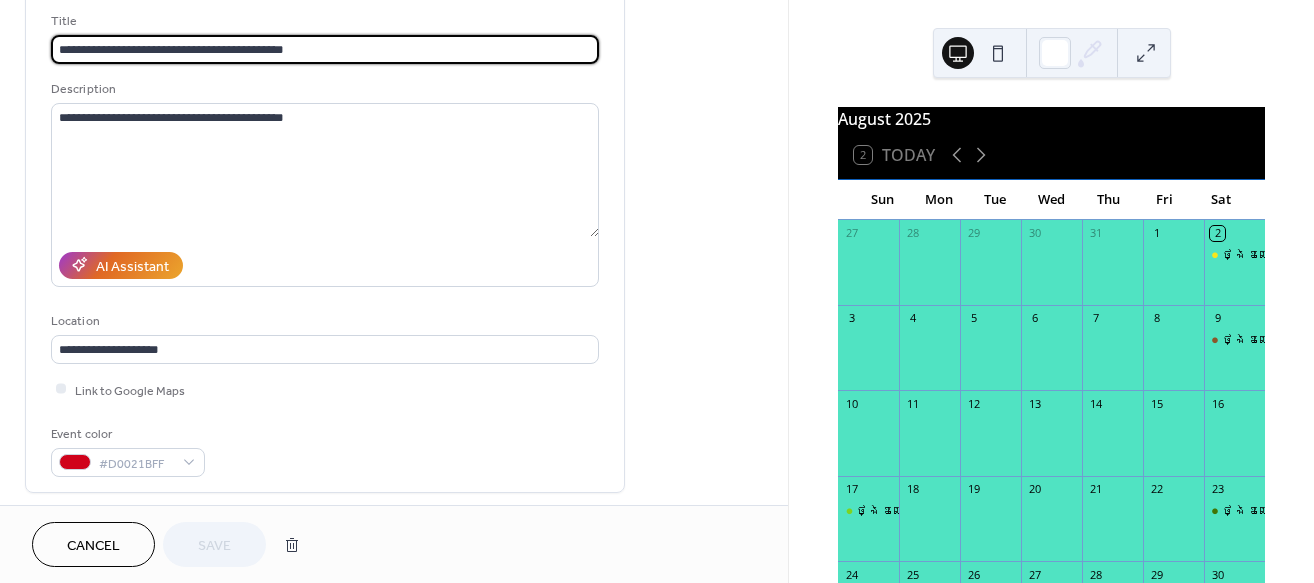 scroll, scrollTop: 128, scrollLeft: 0, axis: vertical 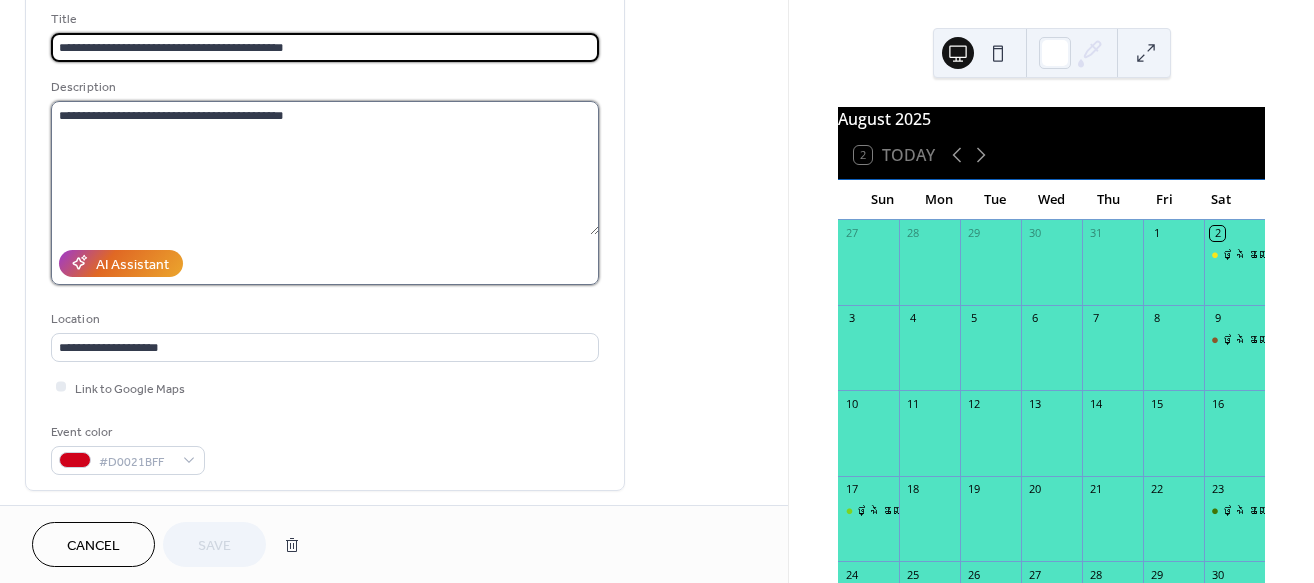click on "**********" at bounding box center [325, 168] 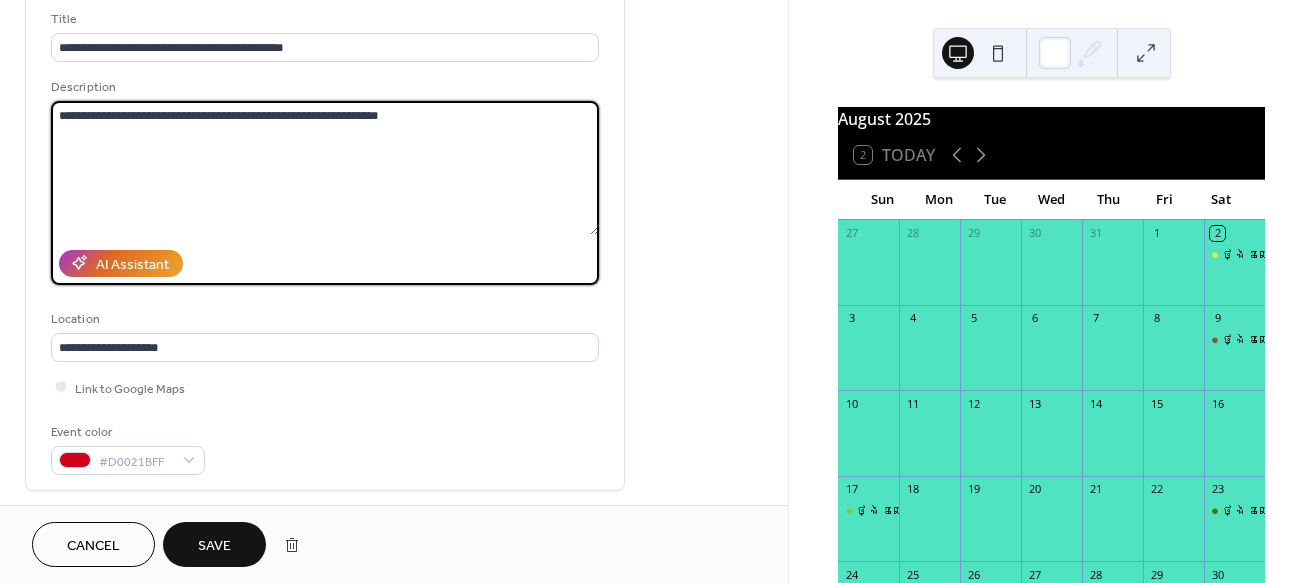 drag, startPoint x: 488, startPoint y: 188, endPoint x: 396, endPoint y: 136, distance: 105.67876 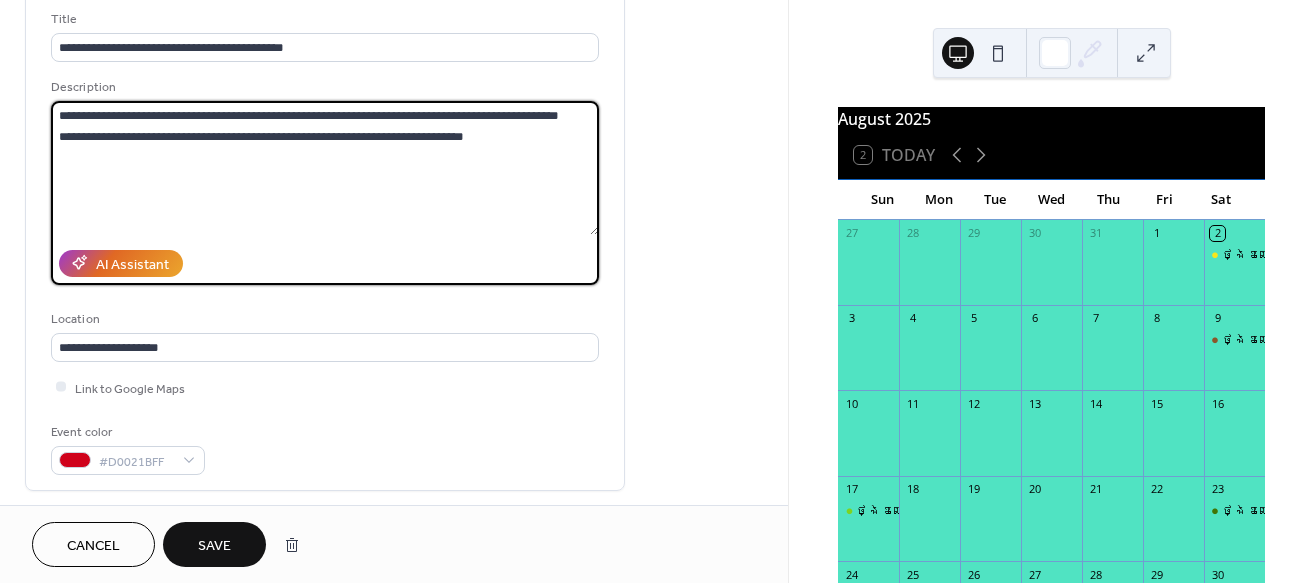click on "**********" at bounding box center (325, 168) 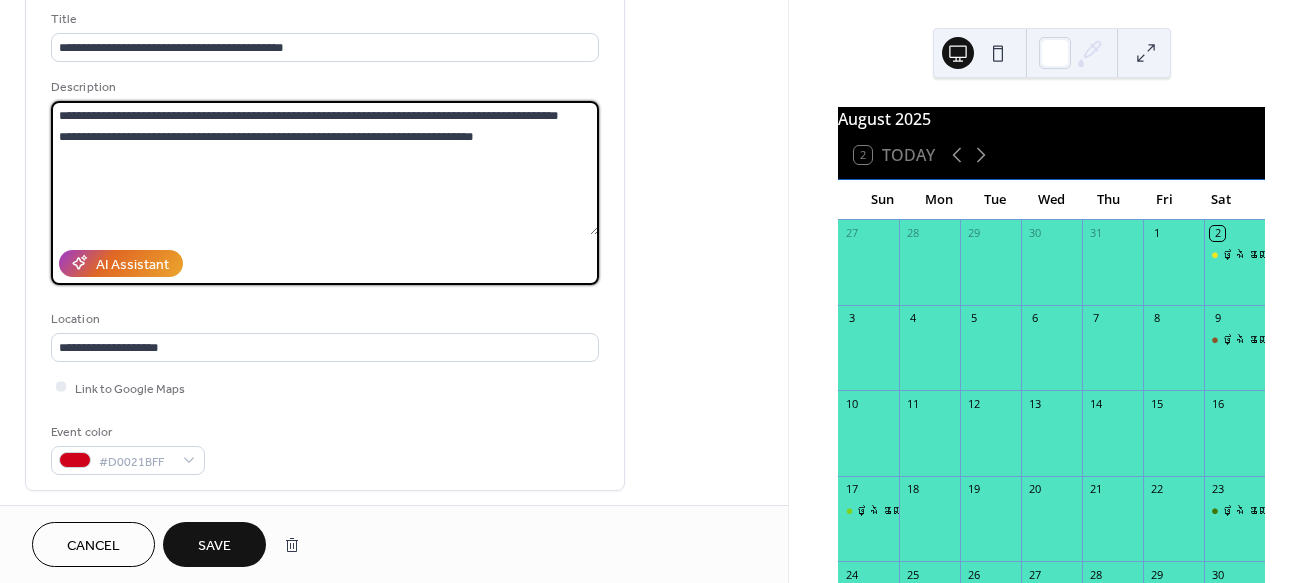 click on "**********" at bounding box center [325, 168] 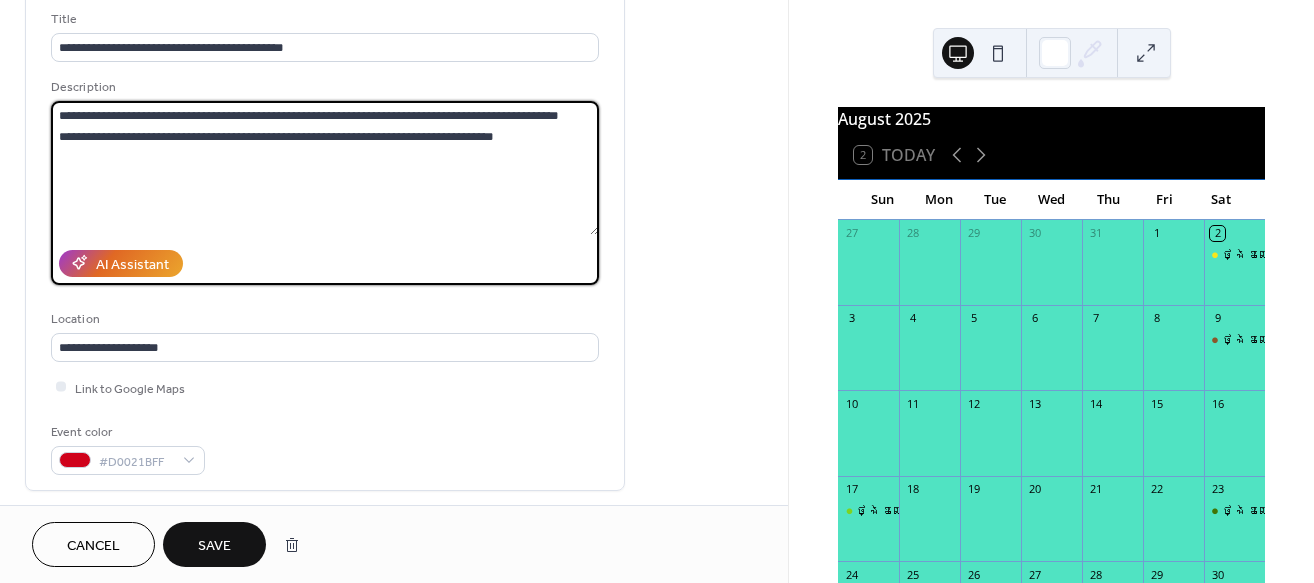 click on "**********" at bounding box center (325, 168) 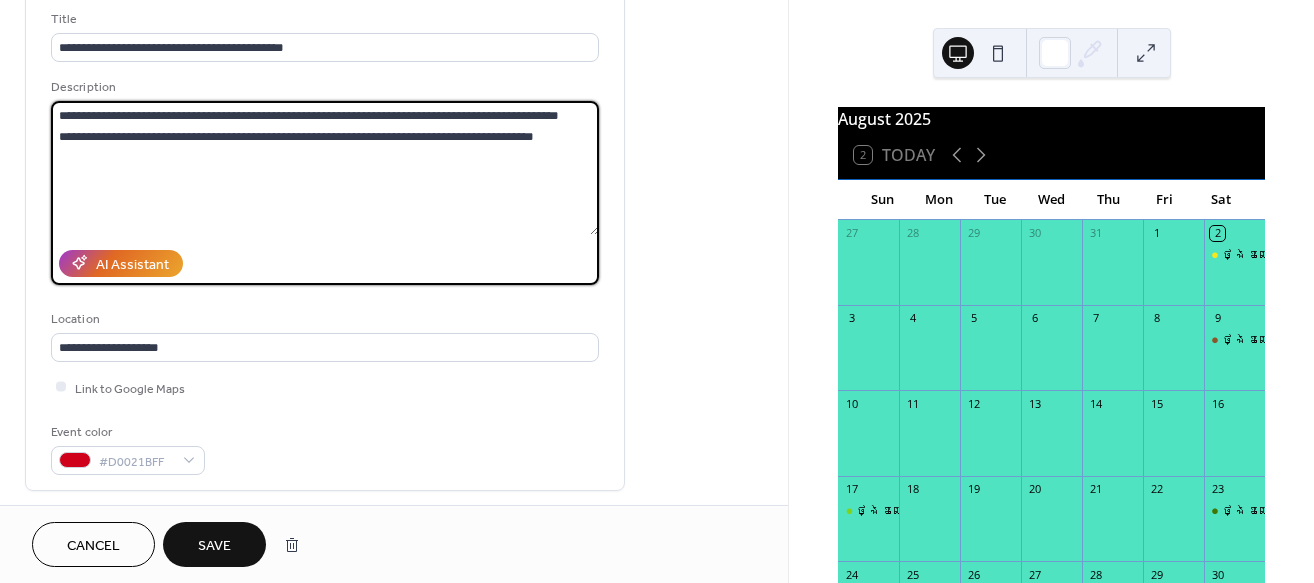 click on "**********" at bounding box center [325, 168] 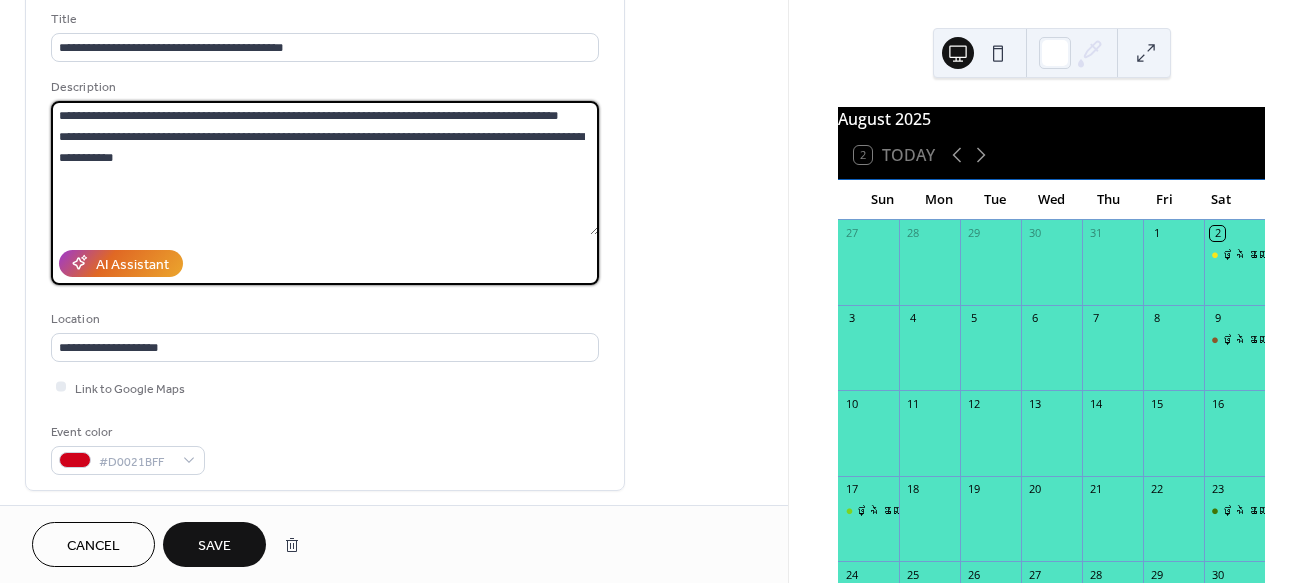 type on "**********" 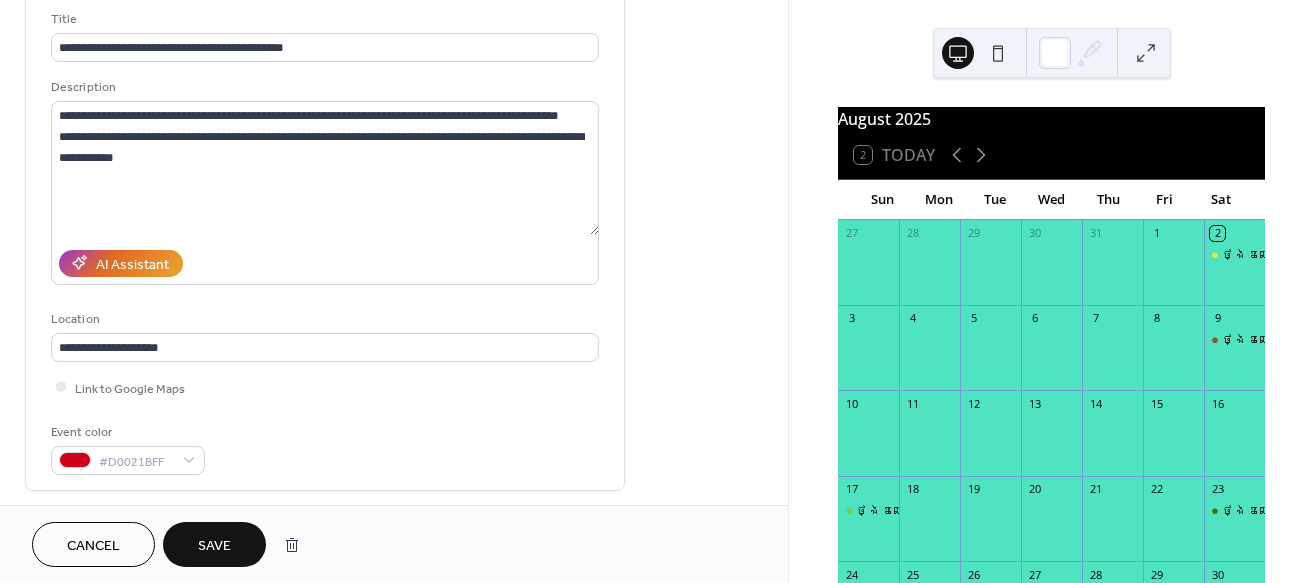 click on "Save" at bounding box center [214, 546] 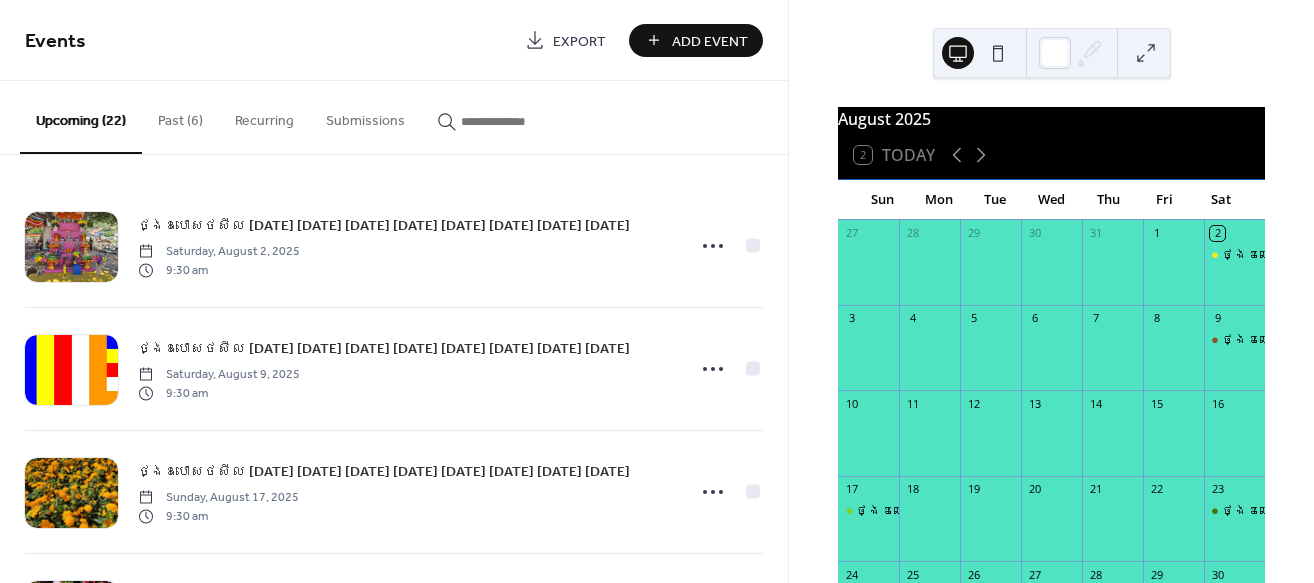click on "Export" at bounding box center [579, 41] 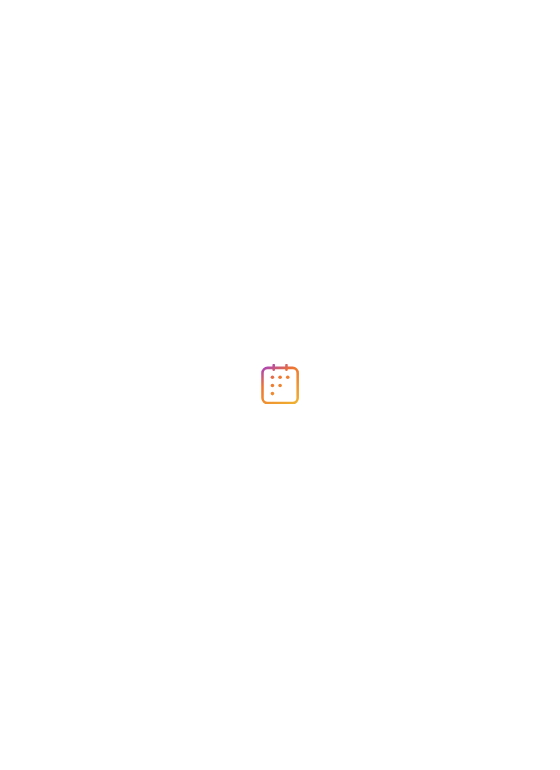 scroll, scrollTop: 0, scrollLeft: 0, axis: both 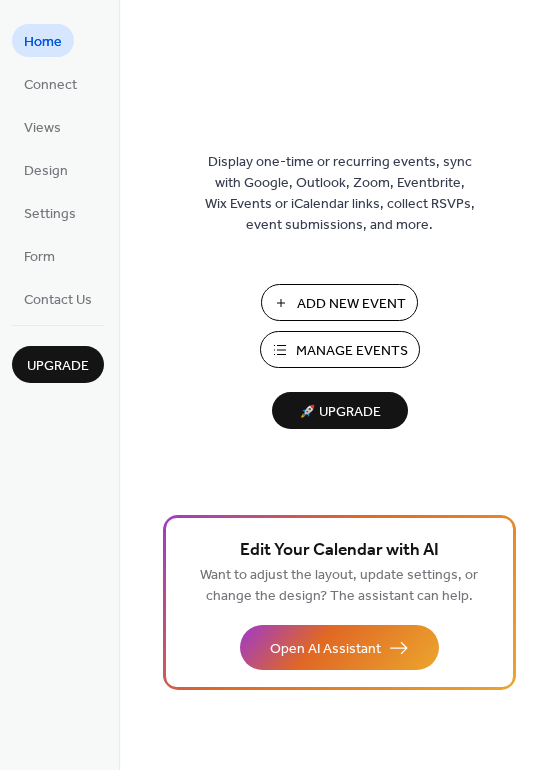 click on "Manage Events" at bounding box center (352, 351) 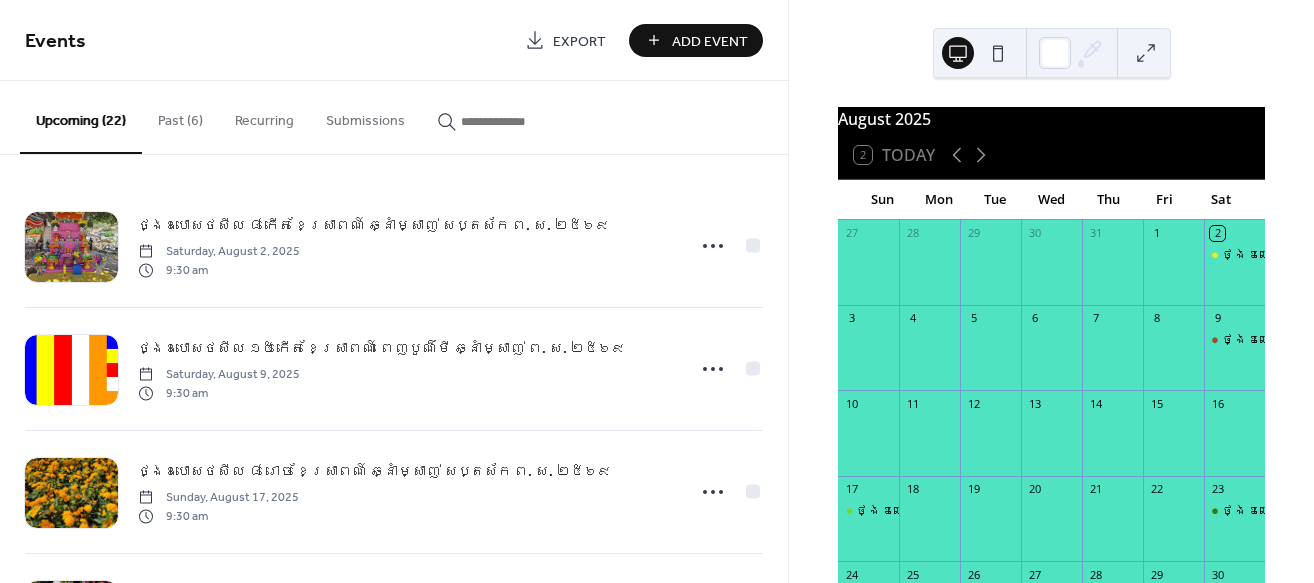 scroll, scrollTop: 0, scrollLeft: 0, axis: both 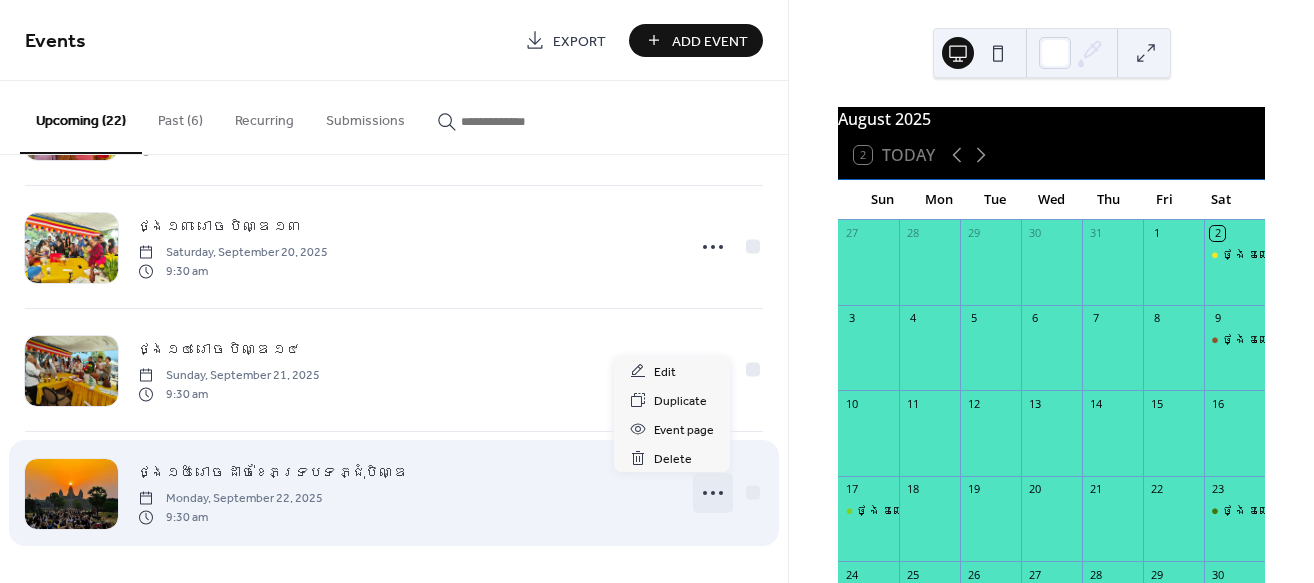 click 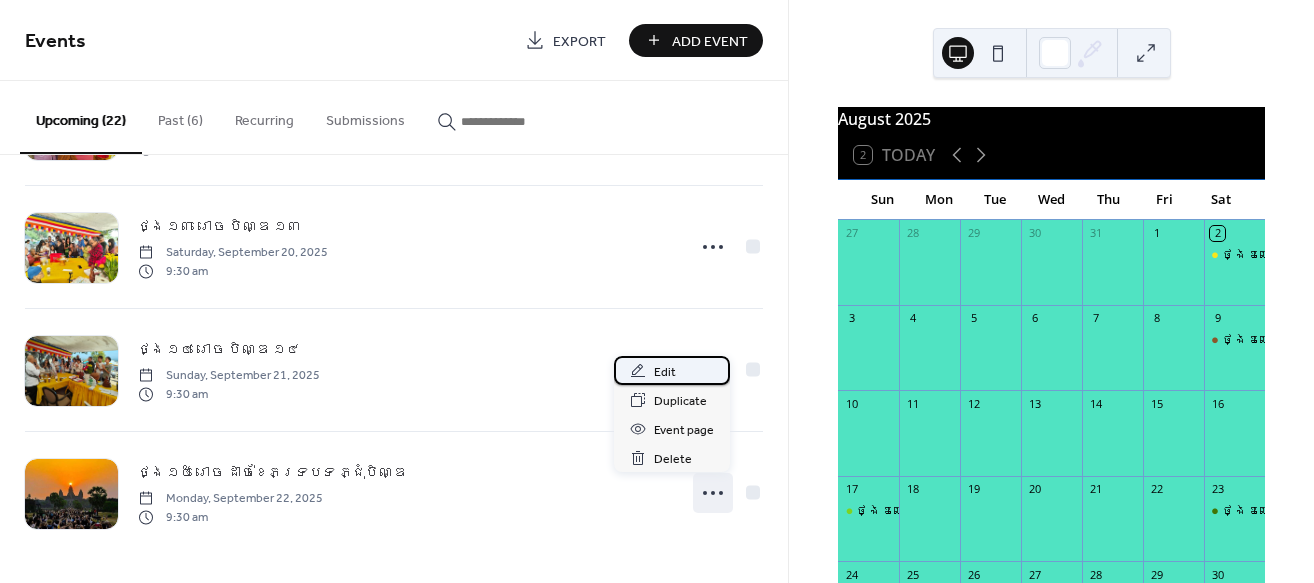 click on "Edit" at bounding box center (665, 372) 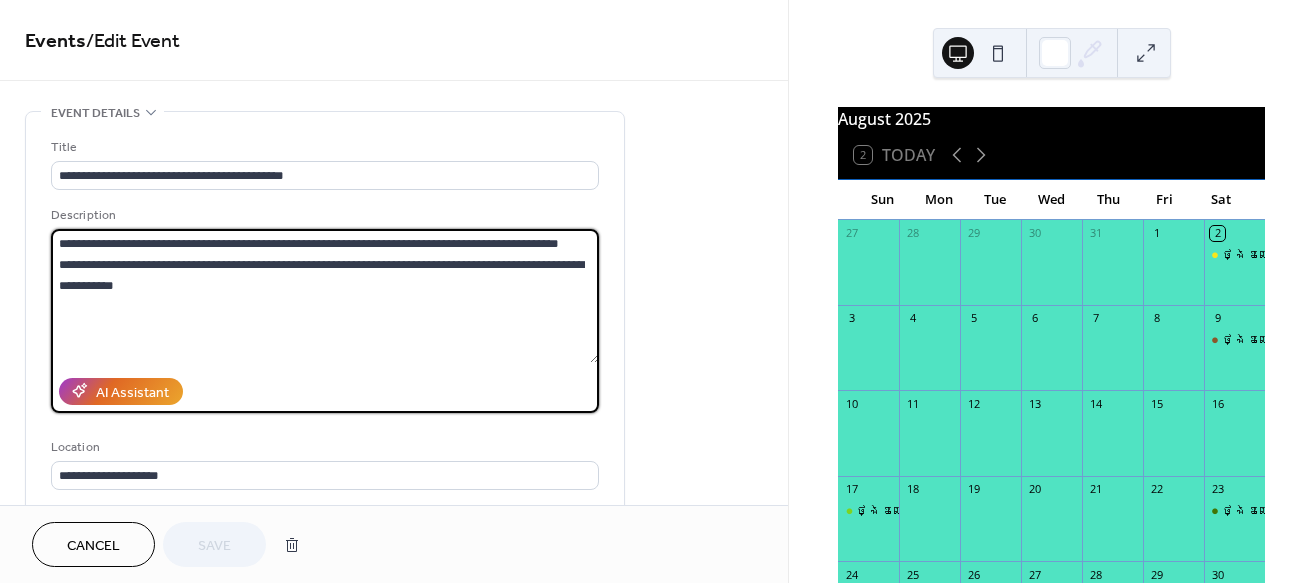 click on "**********" at bounding box center [325, 296] 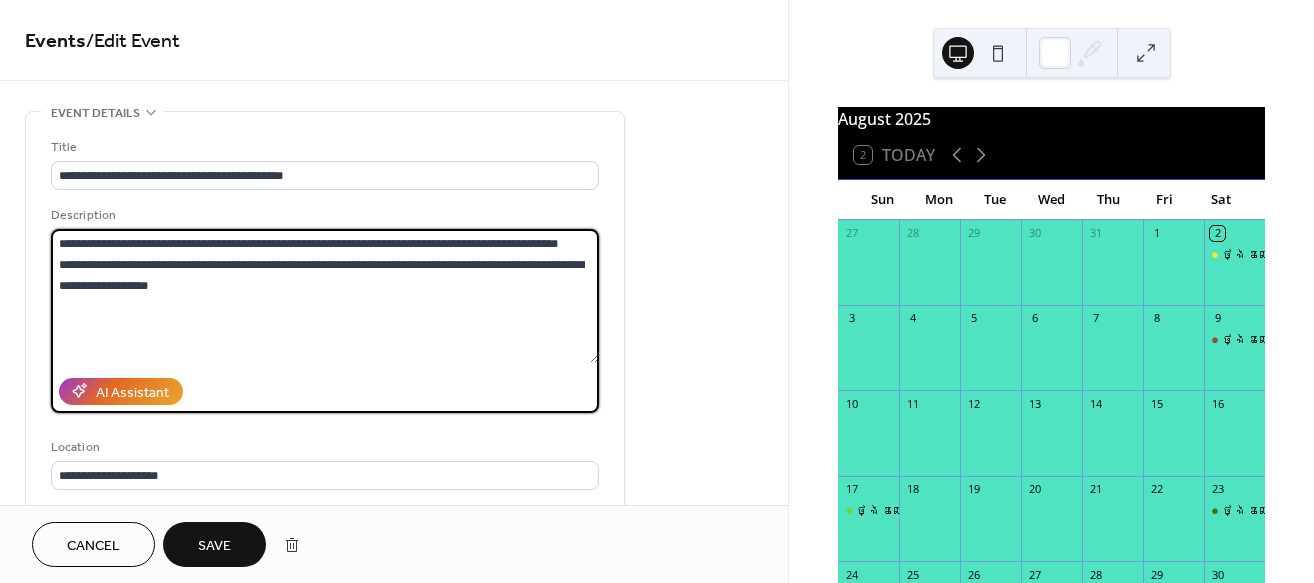 click on "**********" at bounding box center [325, 296] 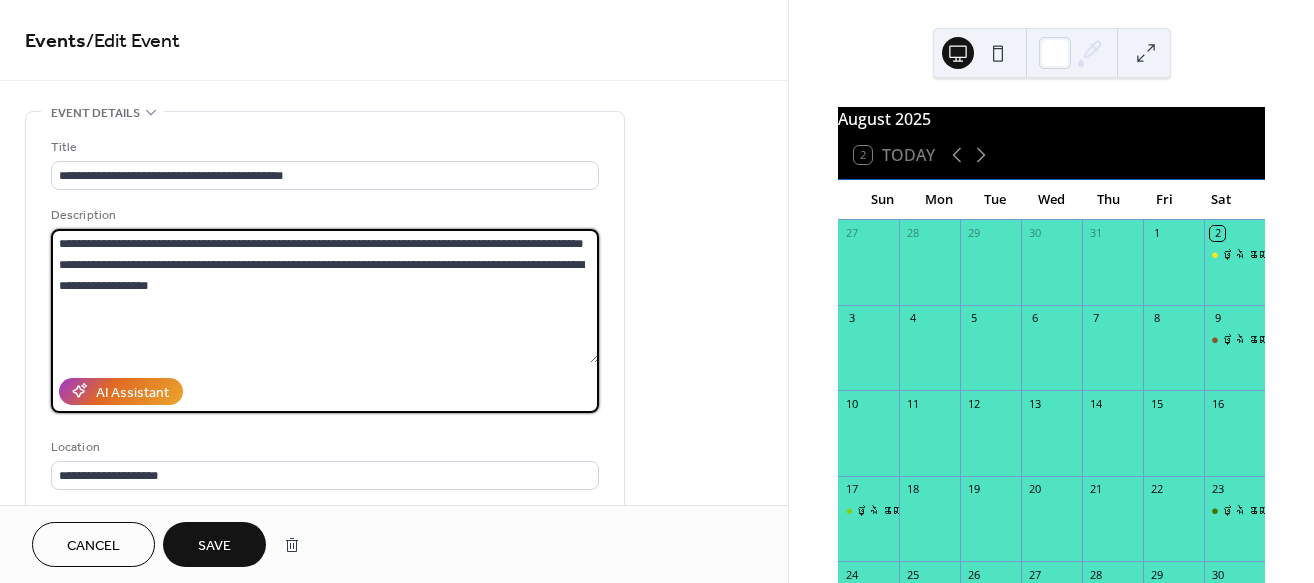 click on "**********" at bounding box center [325, 296] 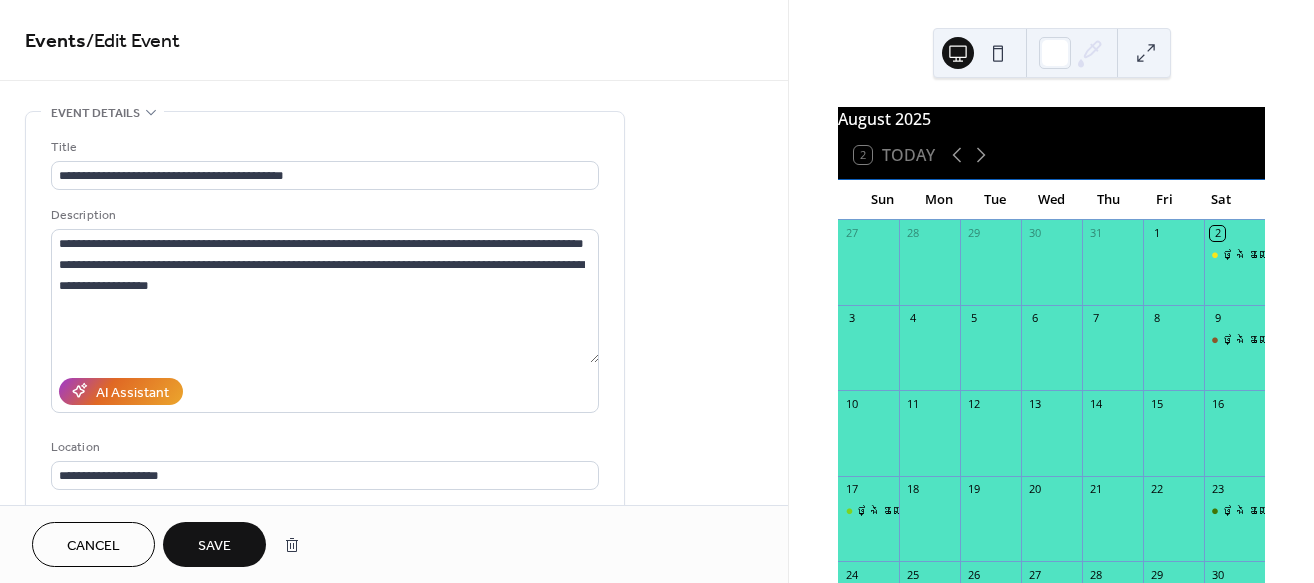 click on "Save" at bounding box center [214, 546] 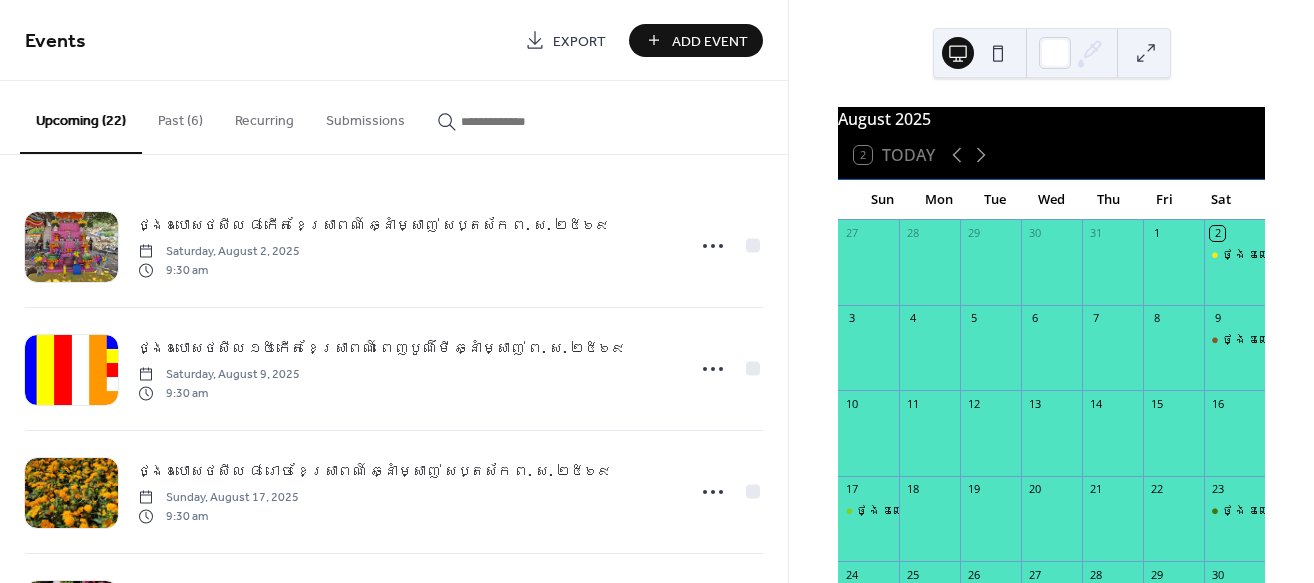 click on "Export" at bounding box center [579, 41] 